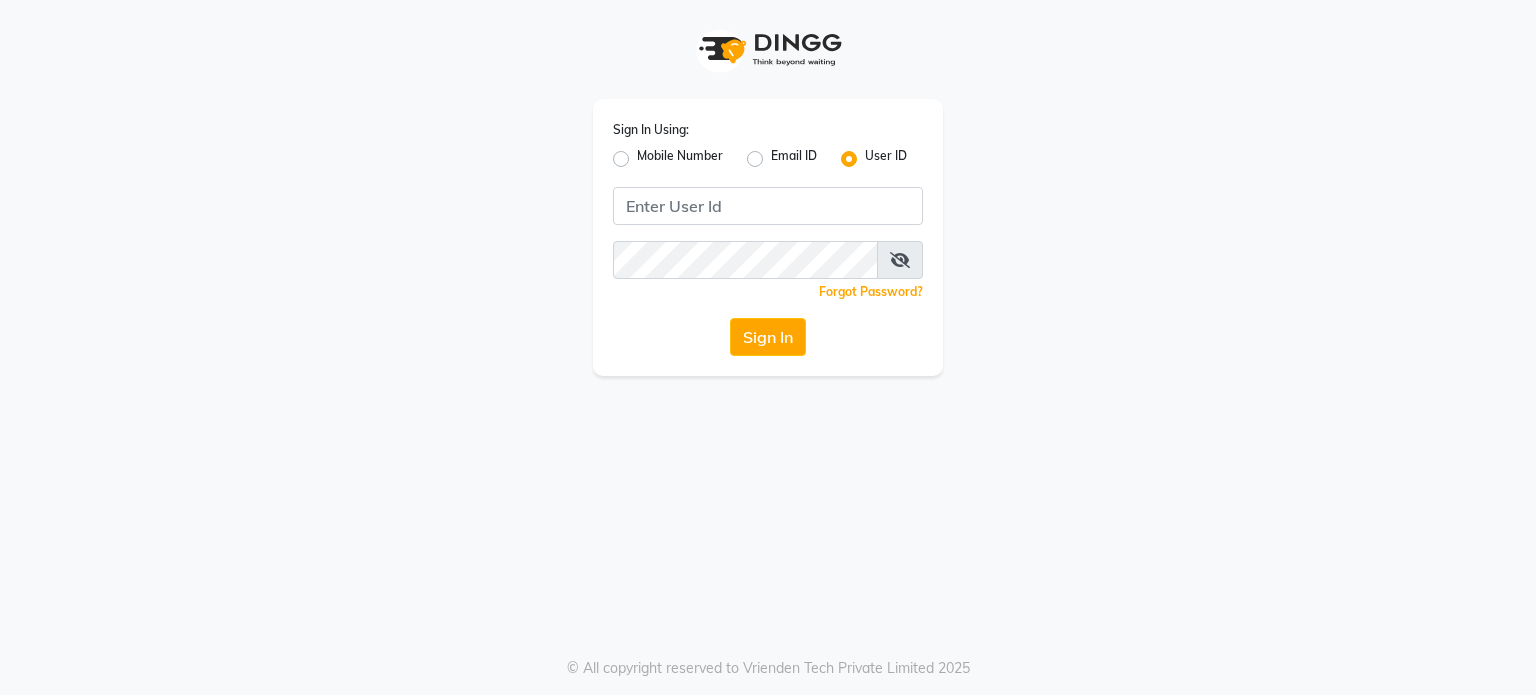 scroll, scrollTop: 0, scrollLeft: 0, axis: both 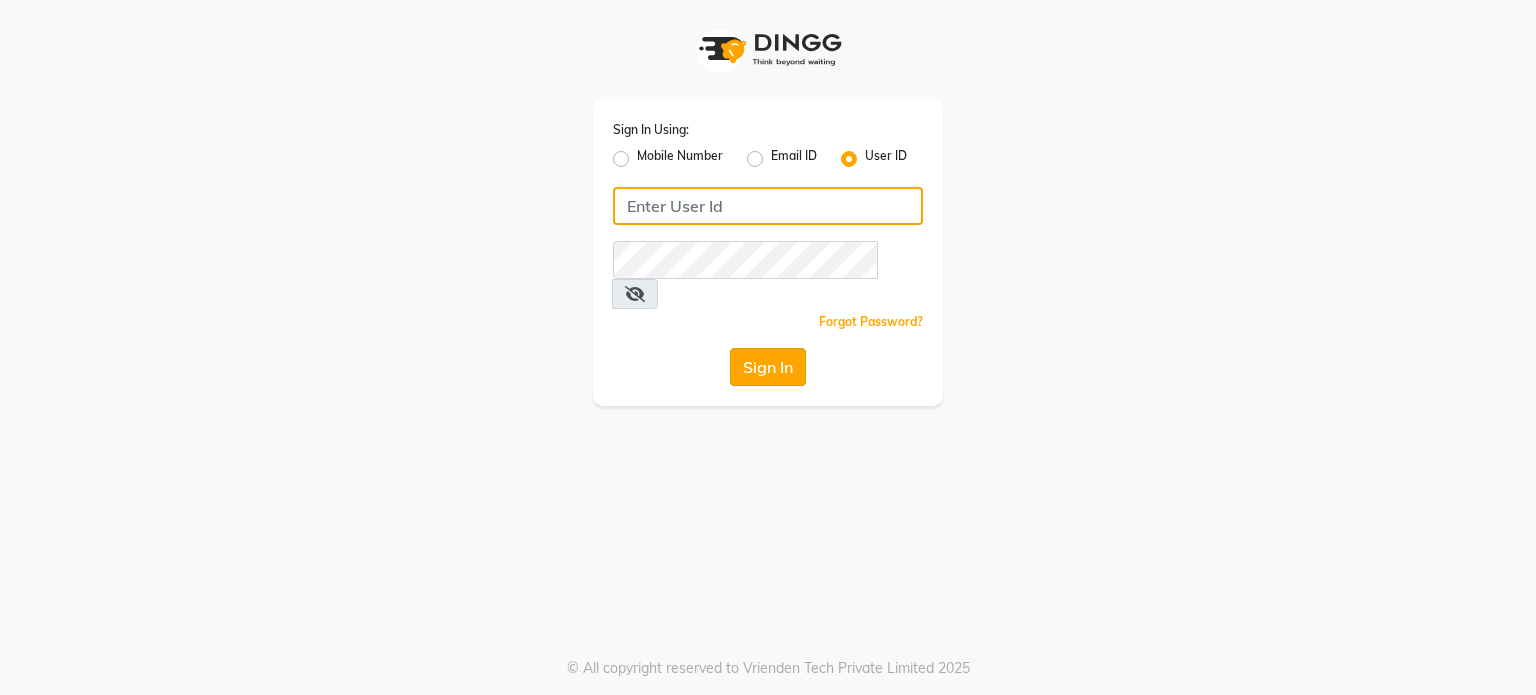 type on "nazia" 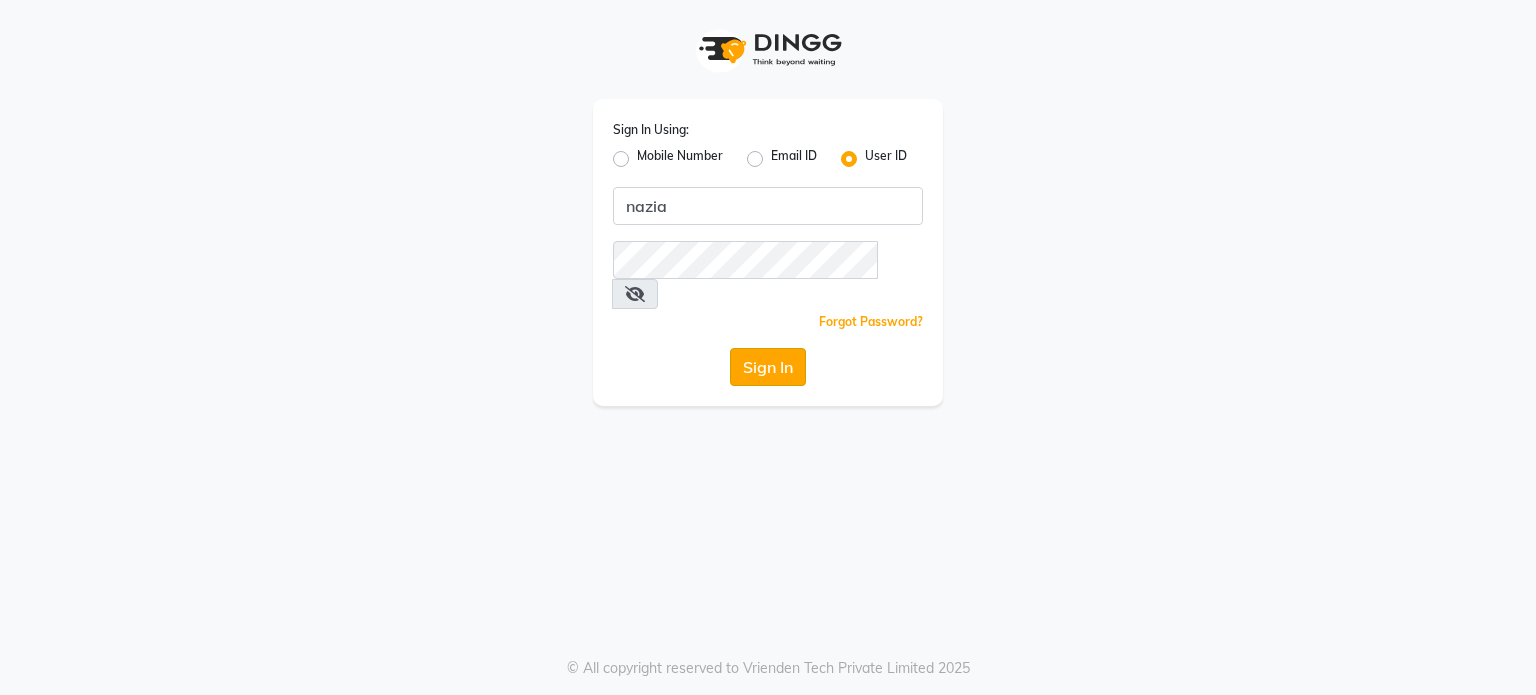 click on "Sign In" 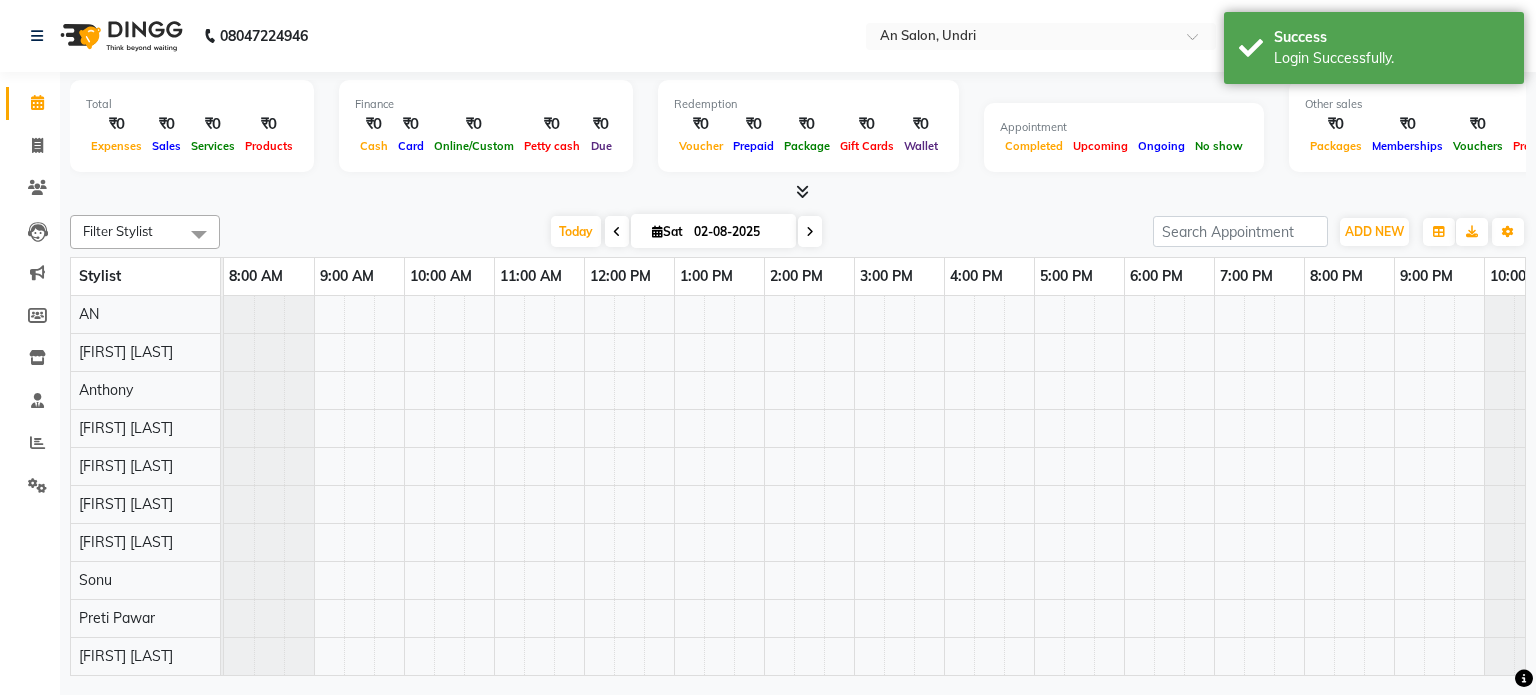 scroll, scrollTop: 0, scrollLeft: 0, axis: both 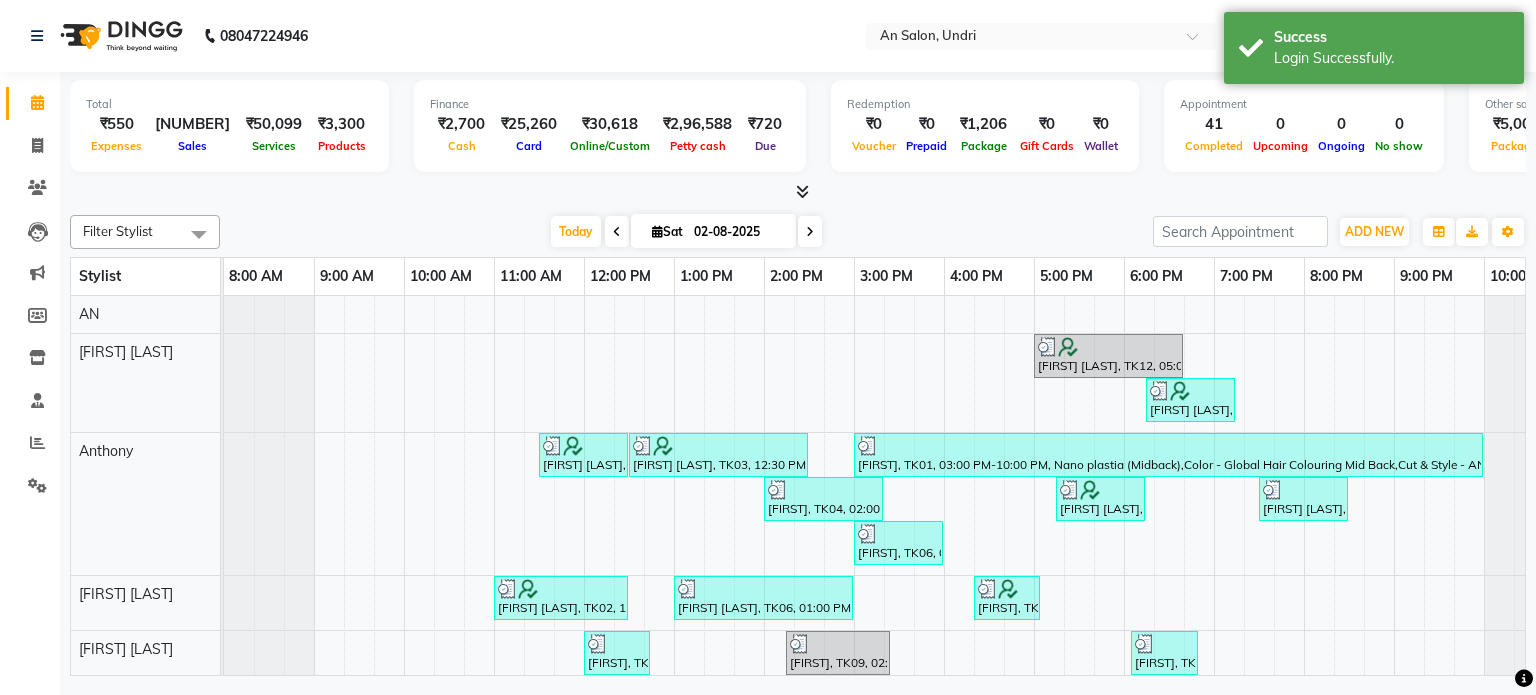 click at bounding box center [802, 191] 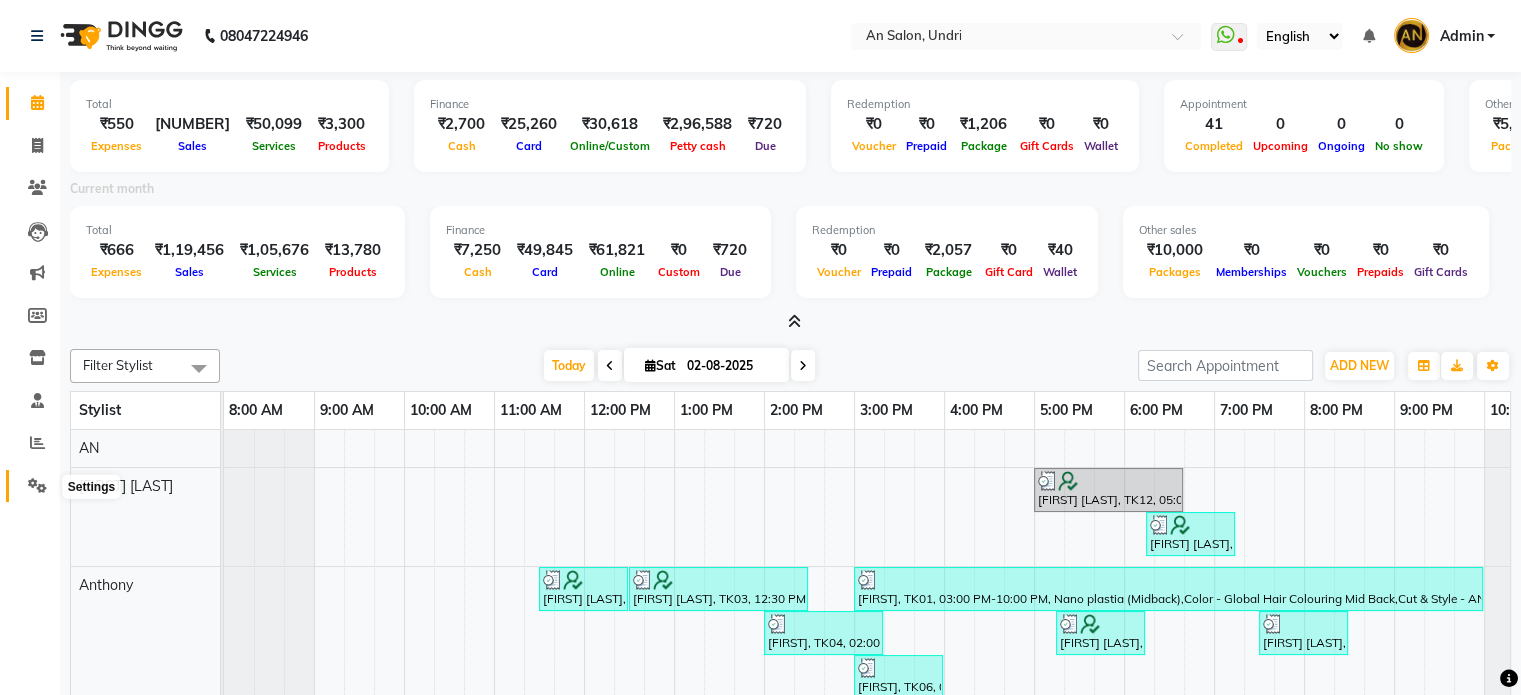 click 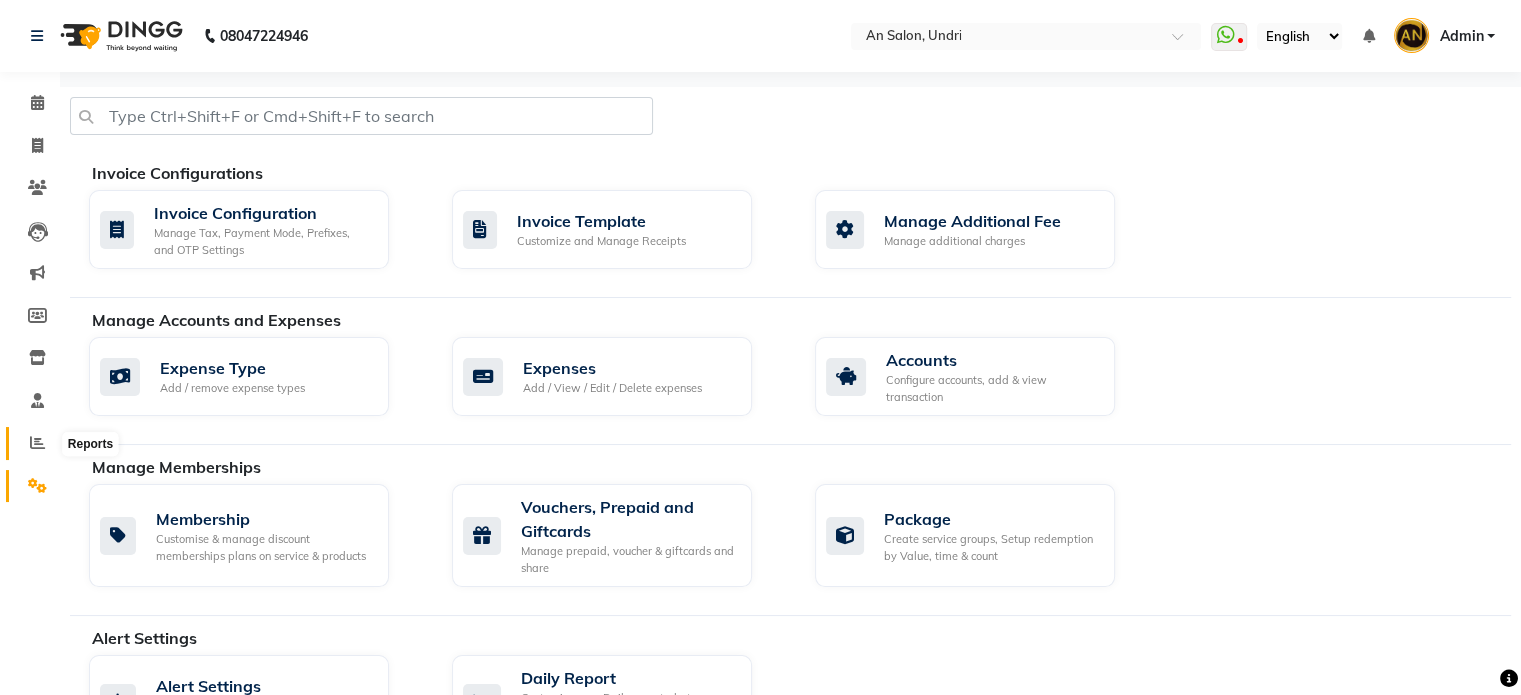 click 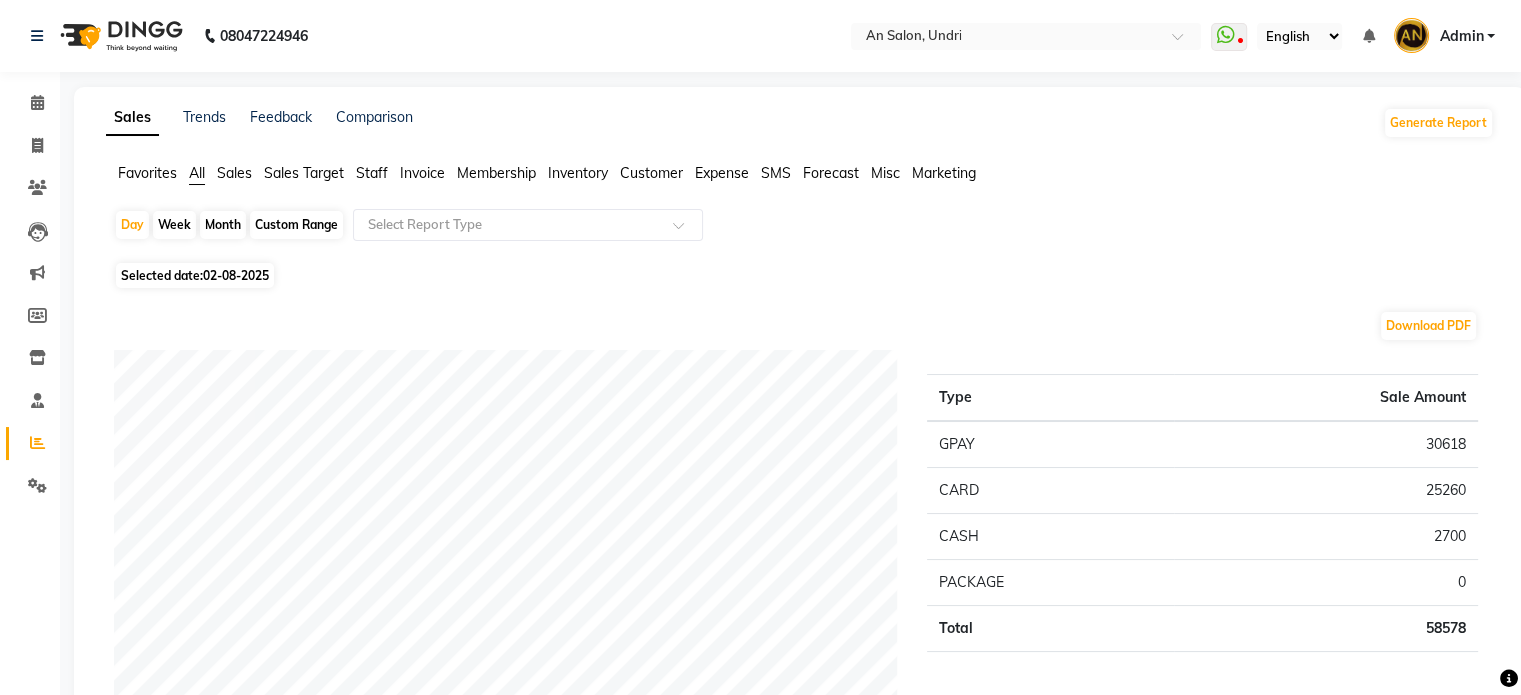 click on "Month" 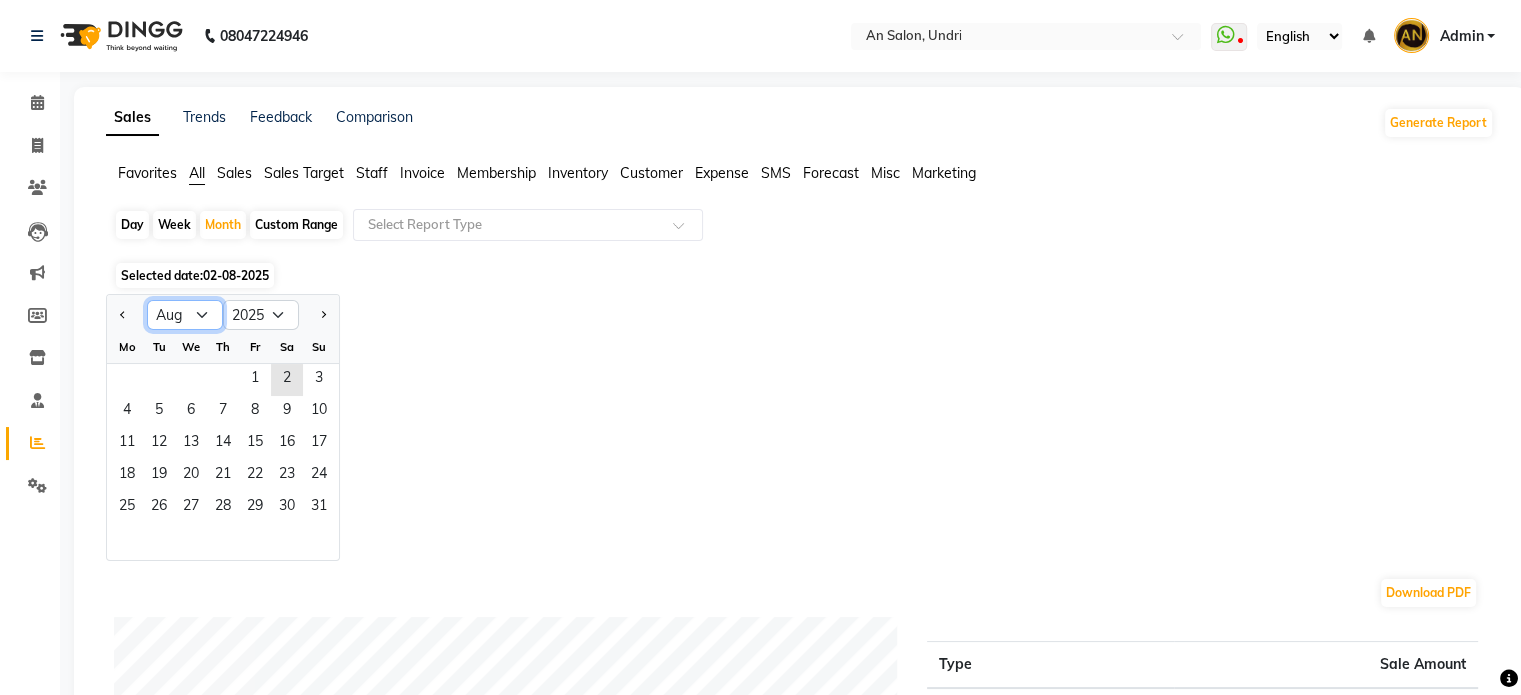 click on "Jan Feb Mar Apr May Jun Jul Aug Sep Oct Nov Dec" 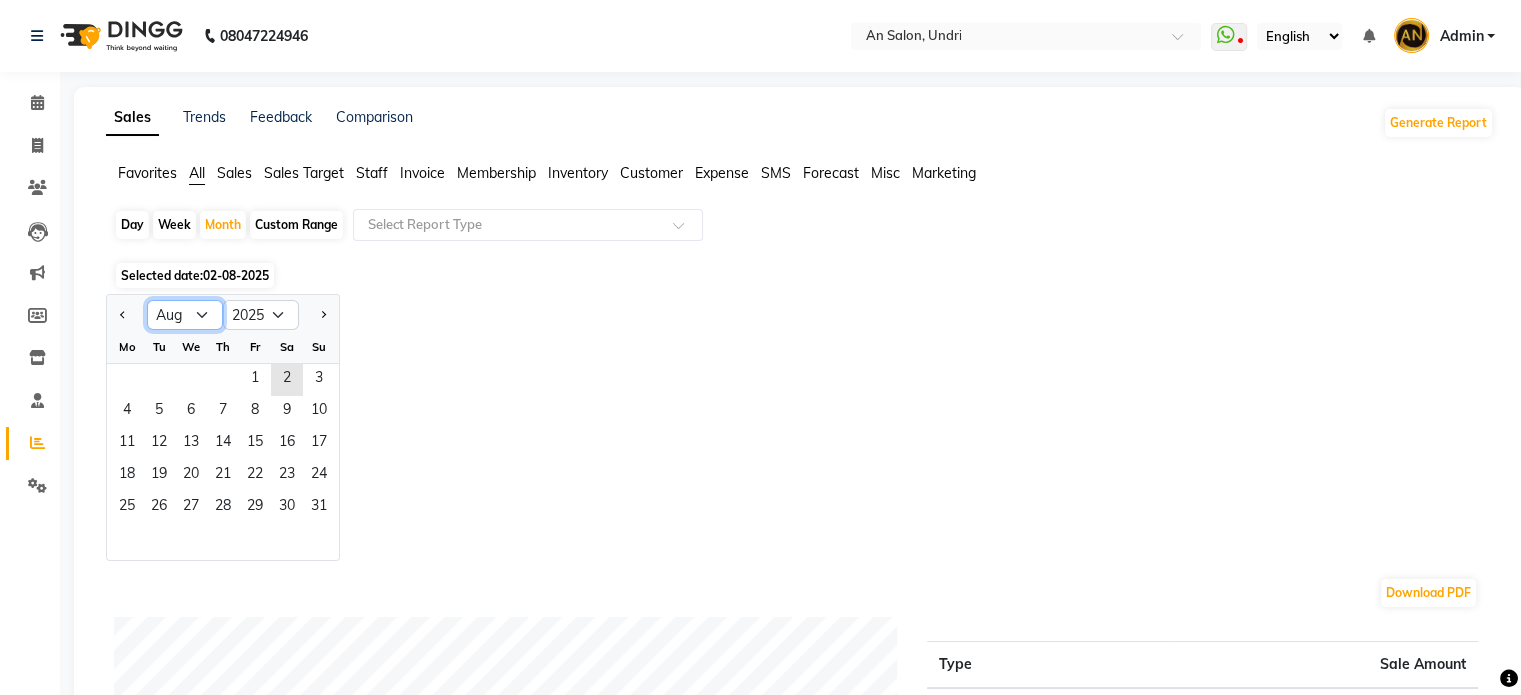 select on "7" 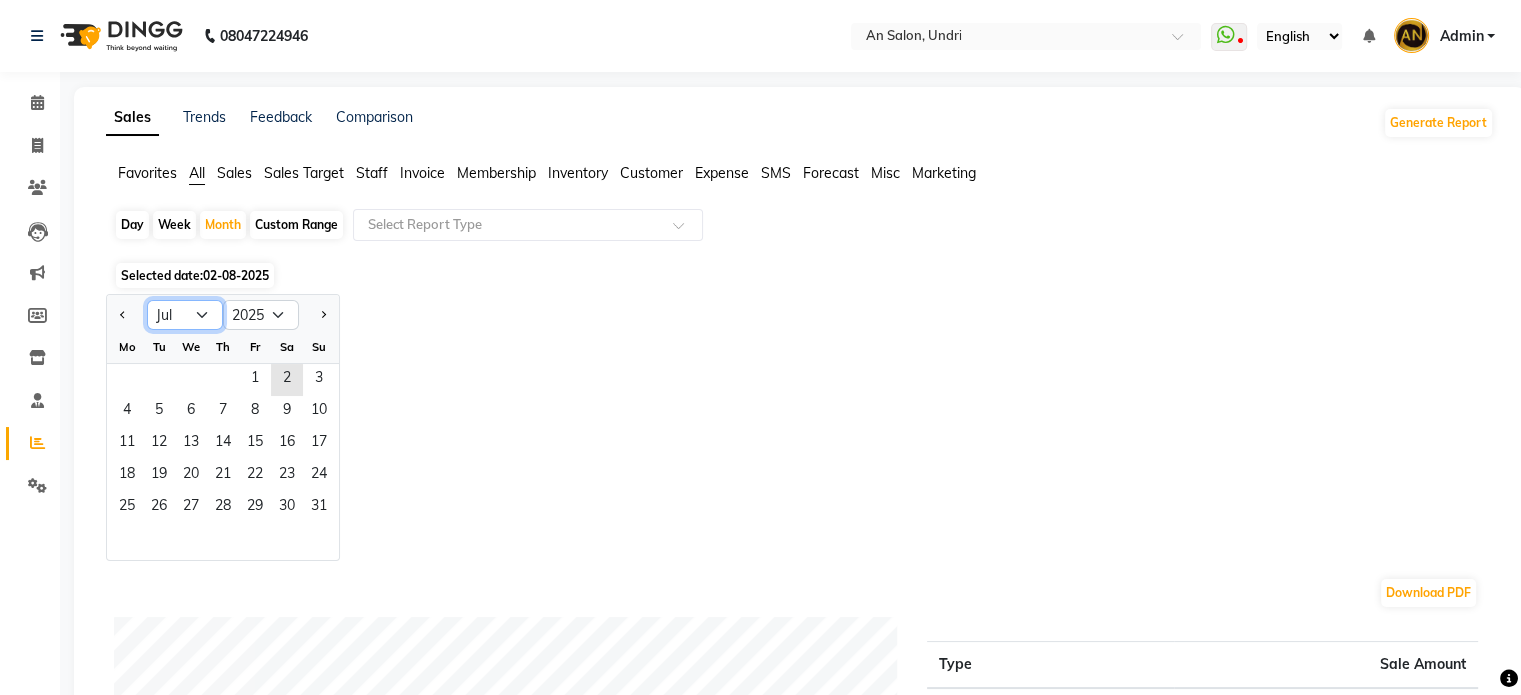 click on "Jan Feb Mar Apr May Jun Jul Aug Sep Oct Nov Dec" 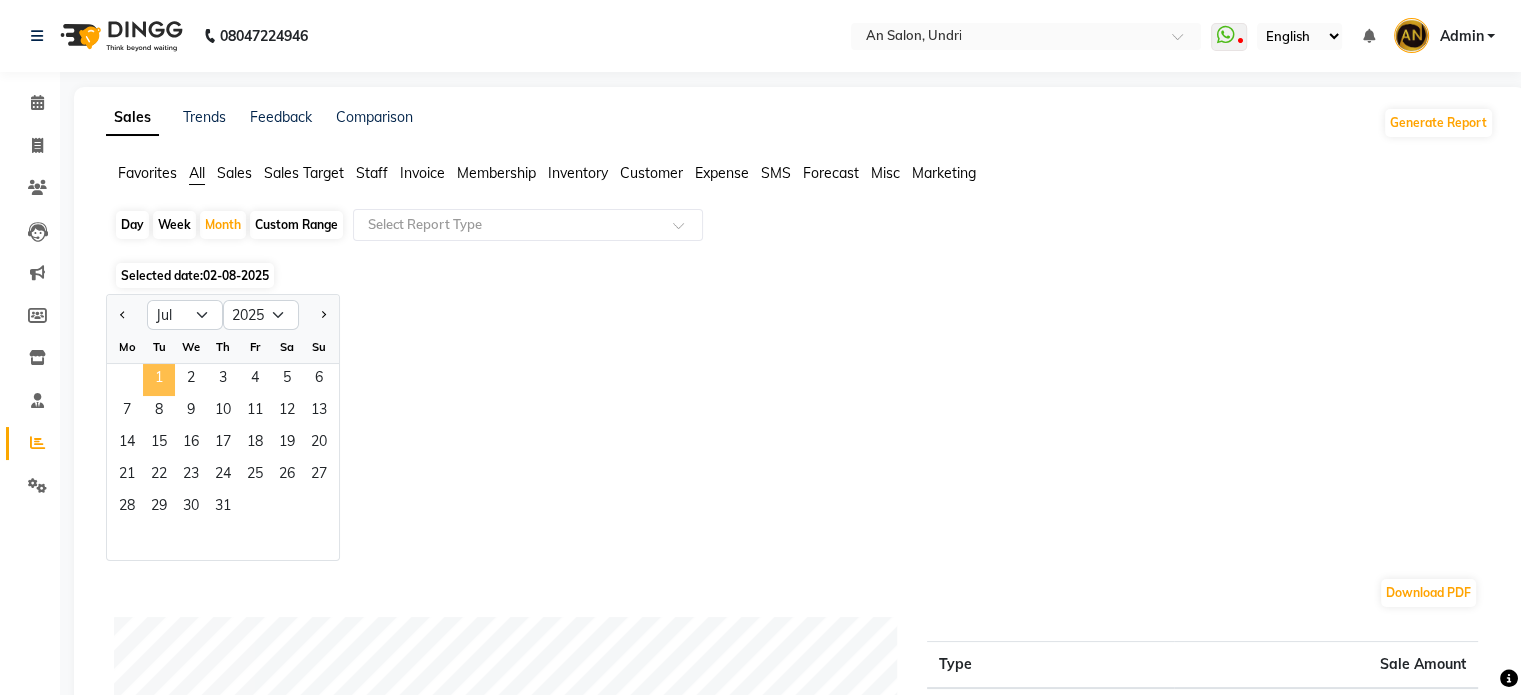 click on "1" 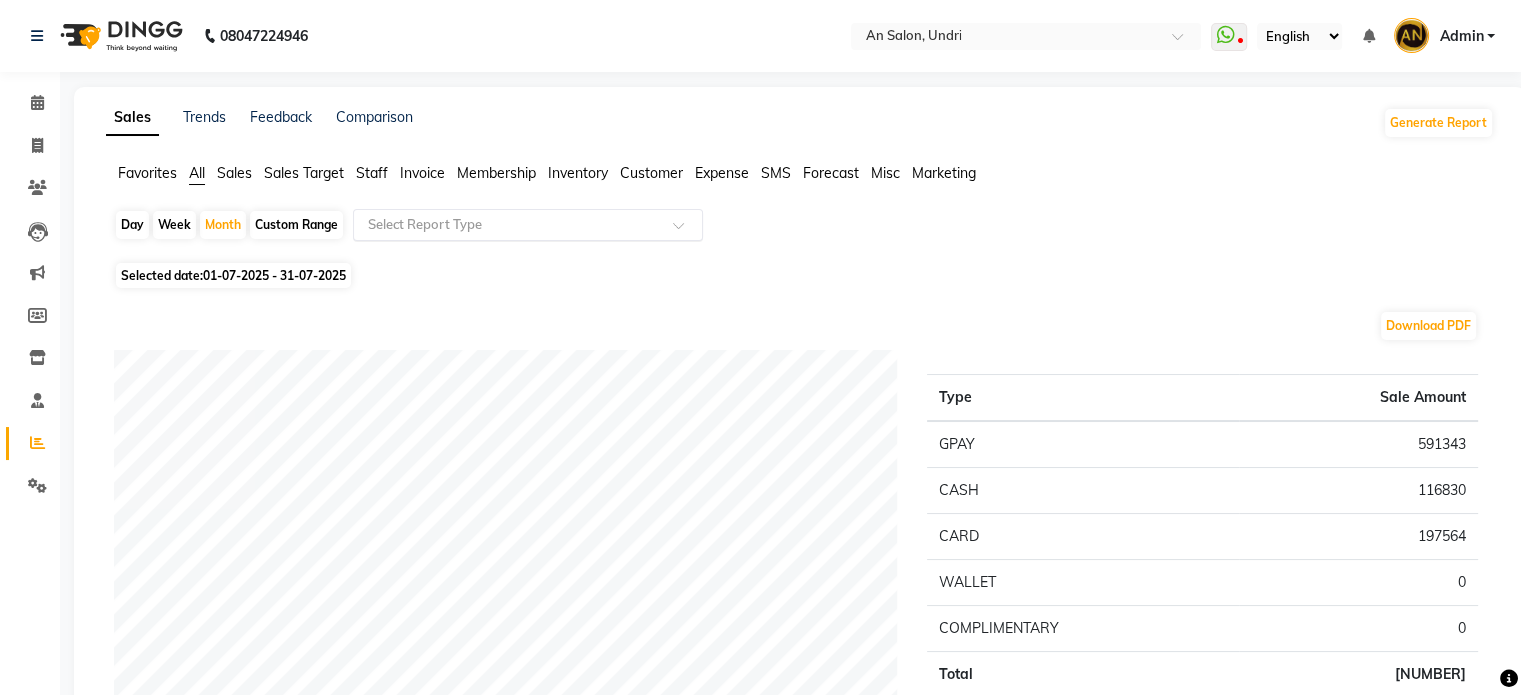 click 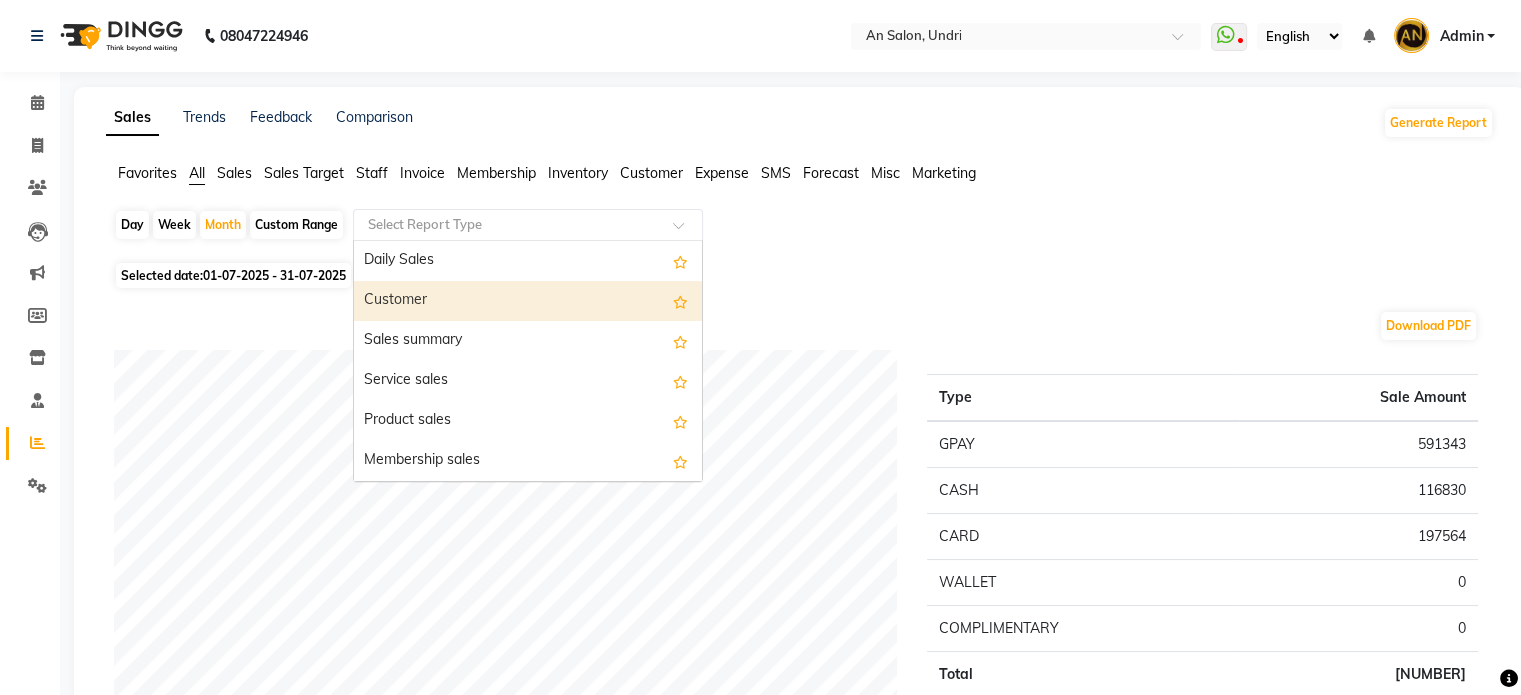 click on "Customer" at bounding box center [528, 301] 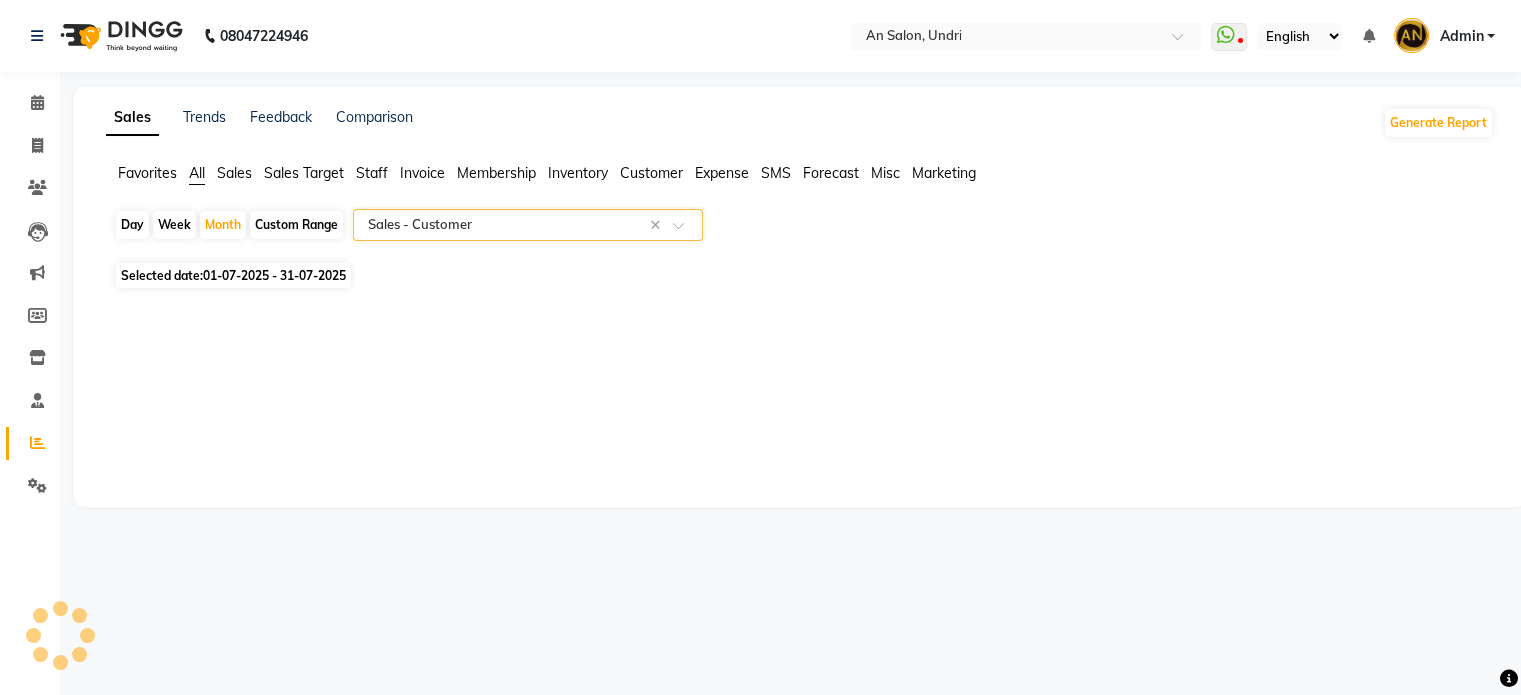 select on "full_report" 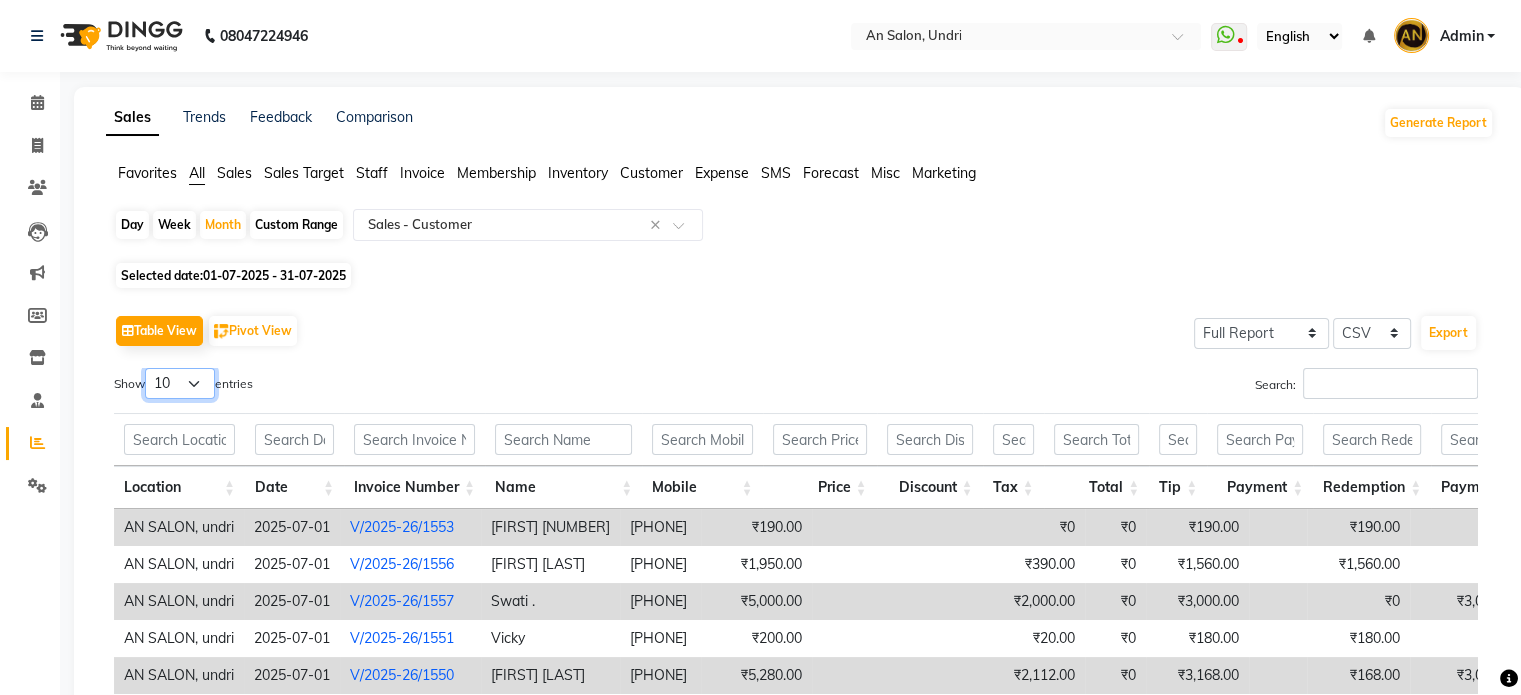 click on "10 25 50 100" at bounding box center (180, 383) 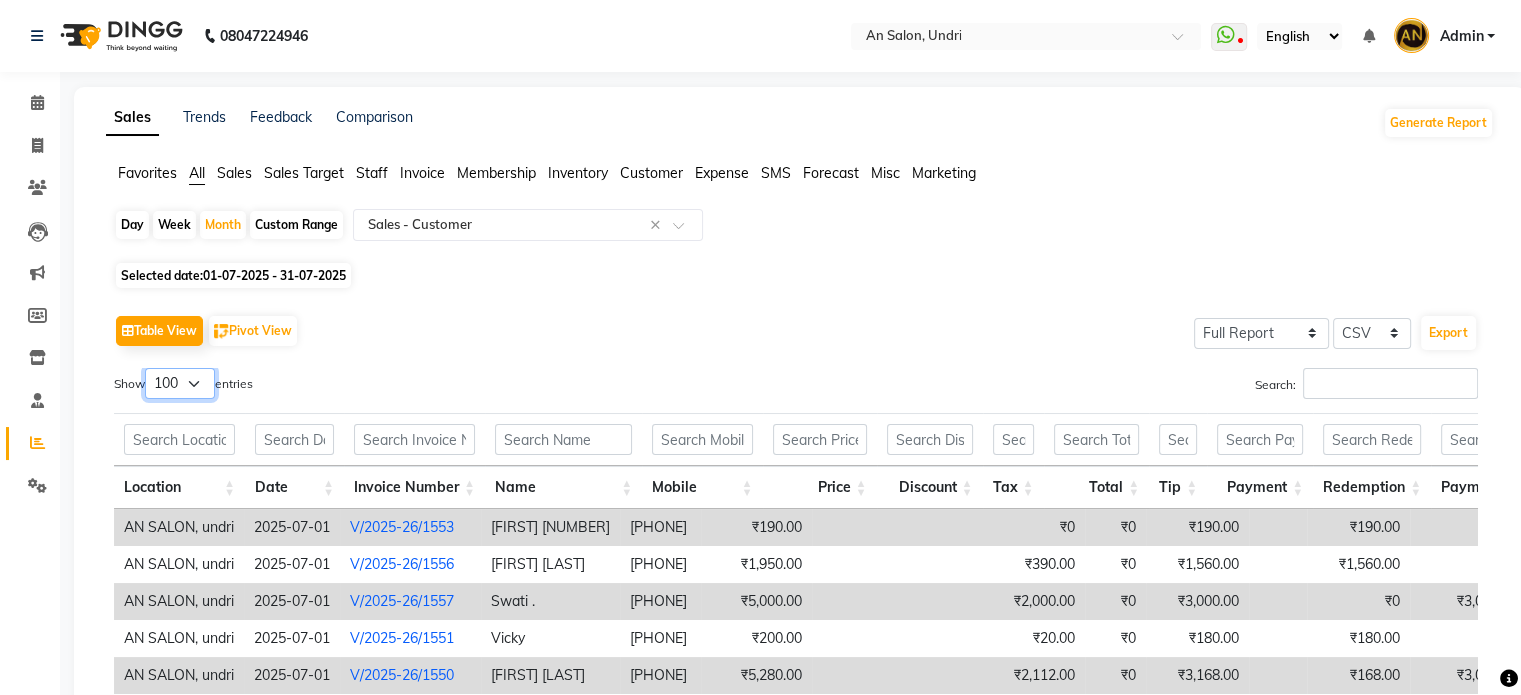 click on "10 25 50 100" at bounding box center [180, 383] 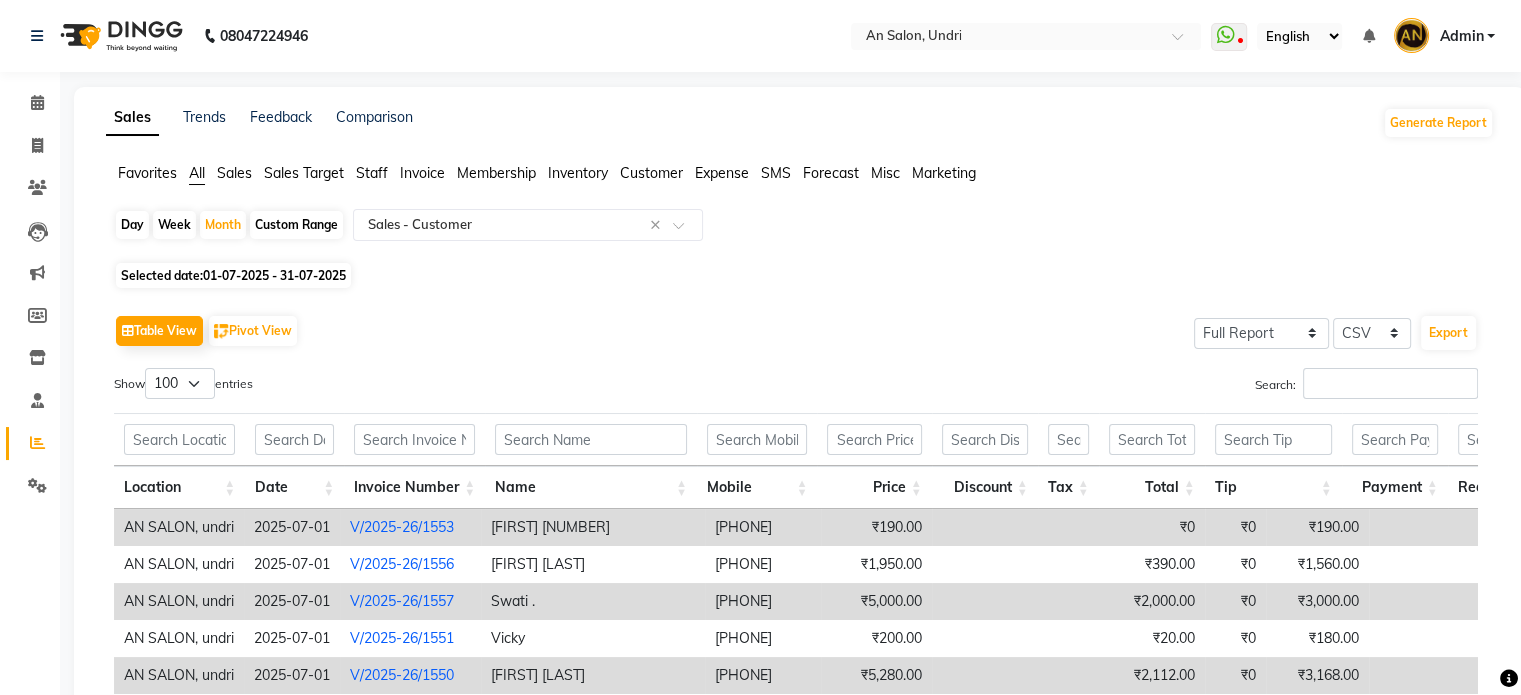 click on "Table View   Pivot View  Select Full Report Filtered Report Select CSV PDF  Export" 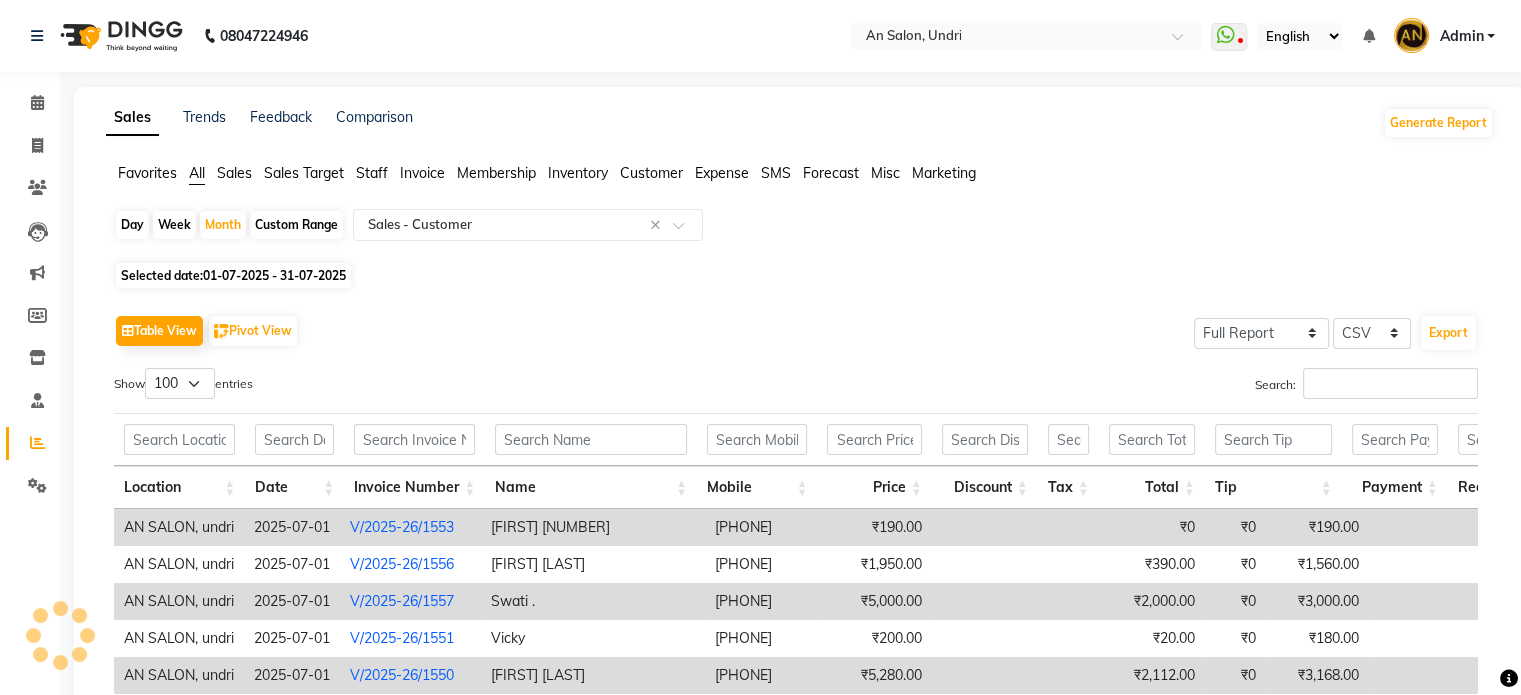 click on "AN SALON, undri 2025-07-01 V/2025-26/1553 [FIRST] 520 919630069222 [PRICE] [PRICE] [PRICE] [PRICE] [PRICE] GPay( [PRICE] ) AN SALON, undri 2025-07-01 V/2025-26/1556 [FIRST] [LAST] 918806801615 [PRICE] [PRICE] [PRICE] [PRICE] [PRICE] CARD( [PRICE] ) AN SALON, undri 2025-07-01 V/2025-26/1557 [FIRST] . 917276578032 [PRICE] [PRICE] [PRICE] [PRICE] [PRICE] [PRICE] Wallet( [PRICE] ) AN SALON, undri 2025-07-01 V/2025-26/1551 [FIRST]  [PRICE]" 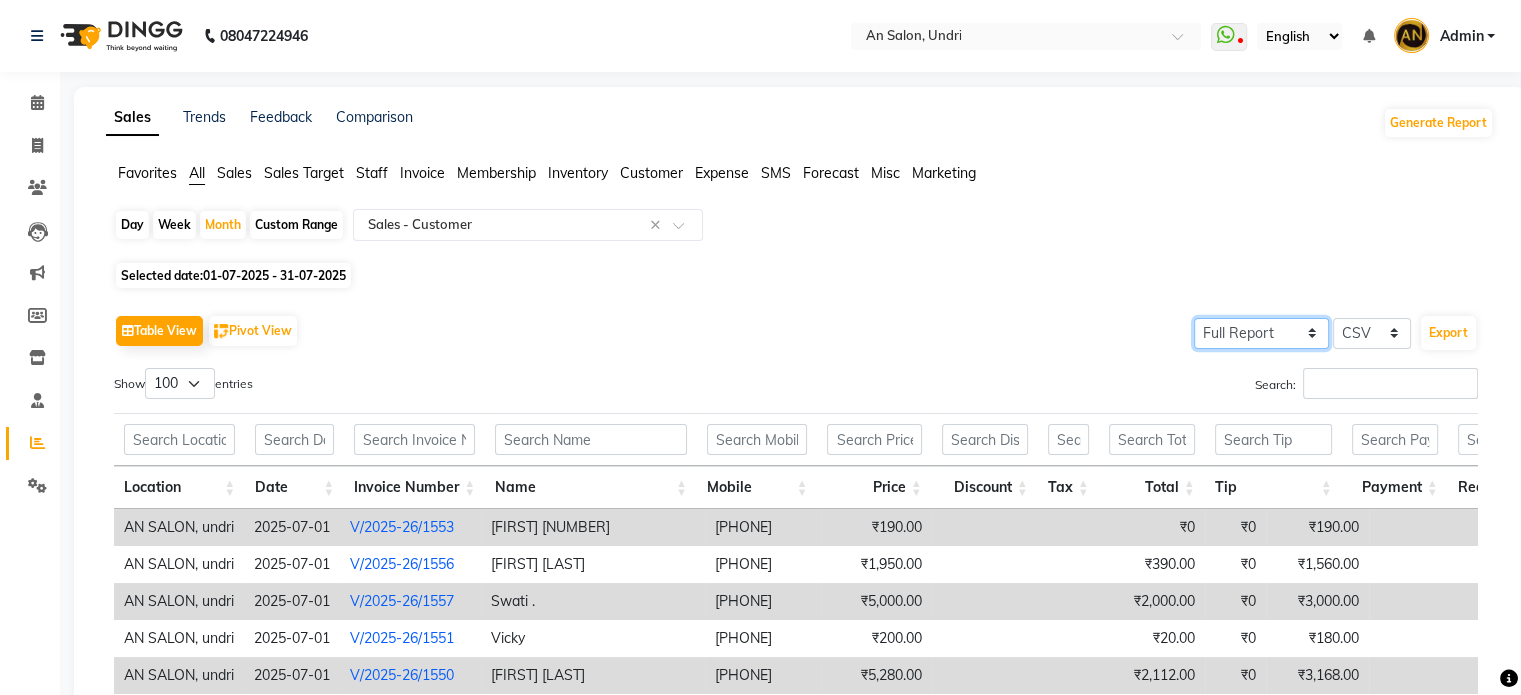 click on "Select Full Report Filtered Report" 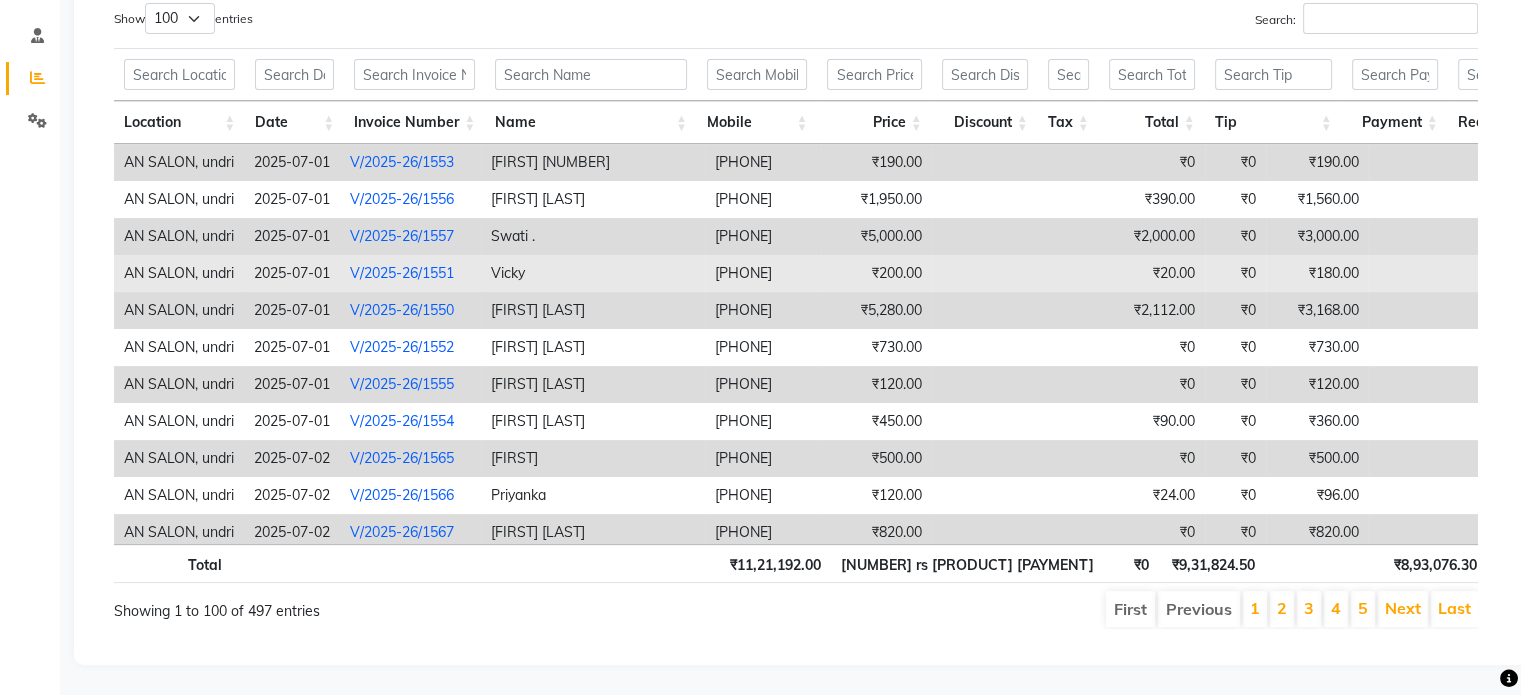 scroll, scrollTop: 378, scrollLeft: 0, axis: vertical 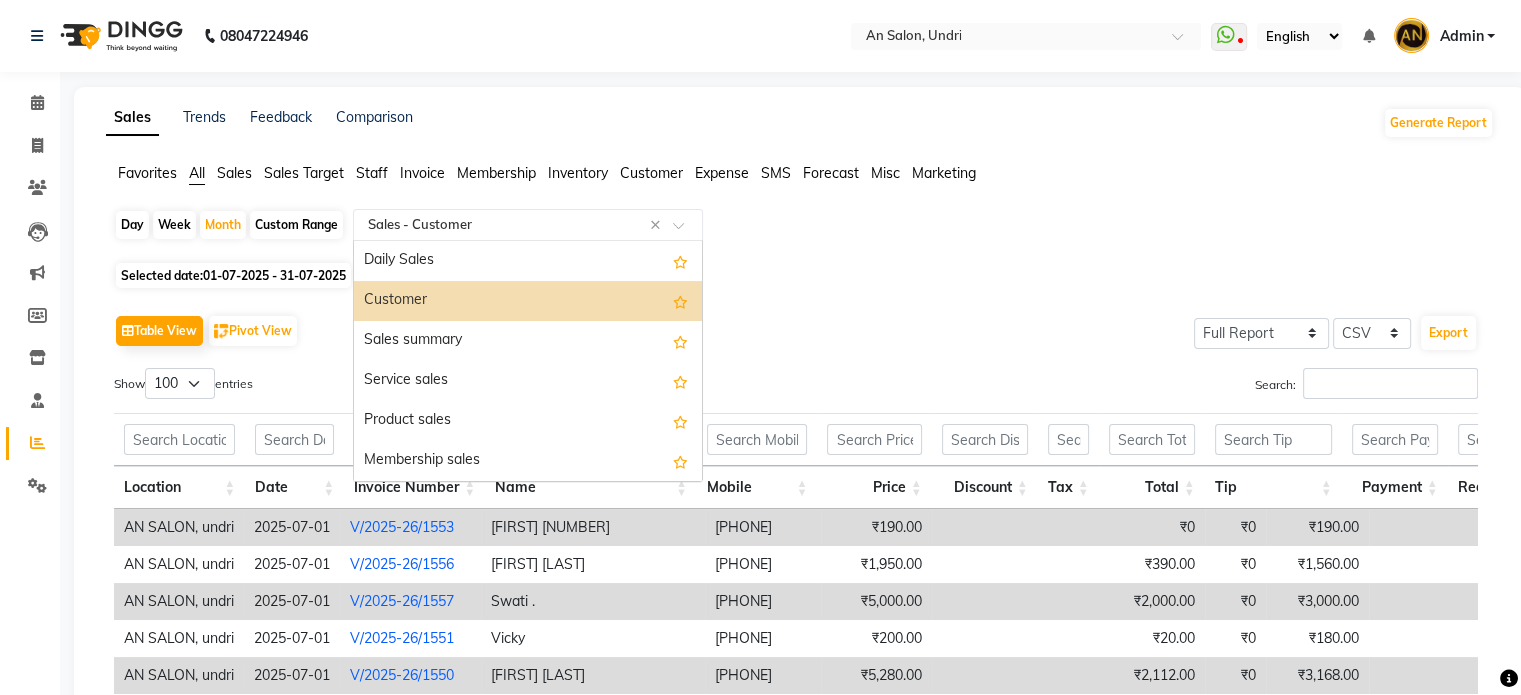 click 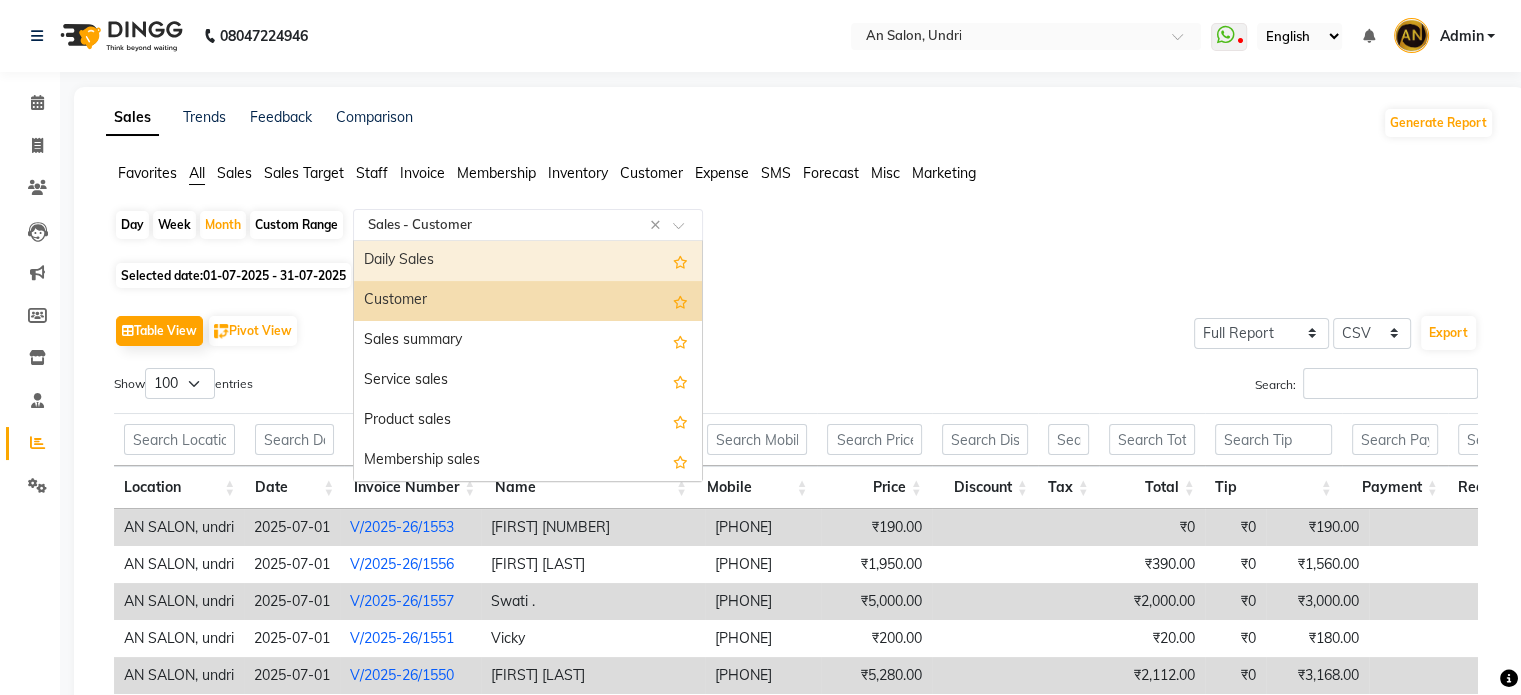 click on "Daily Sales" at bounding box center (528, 261) 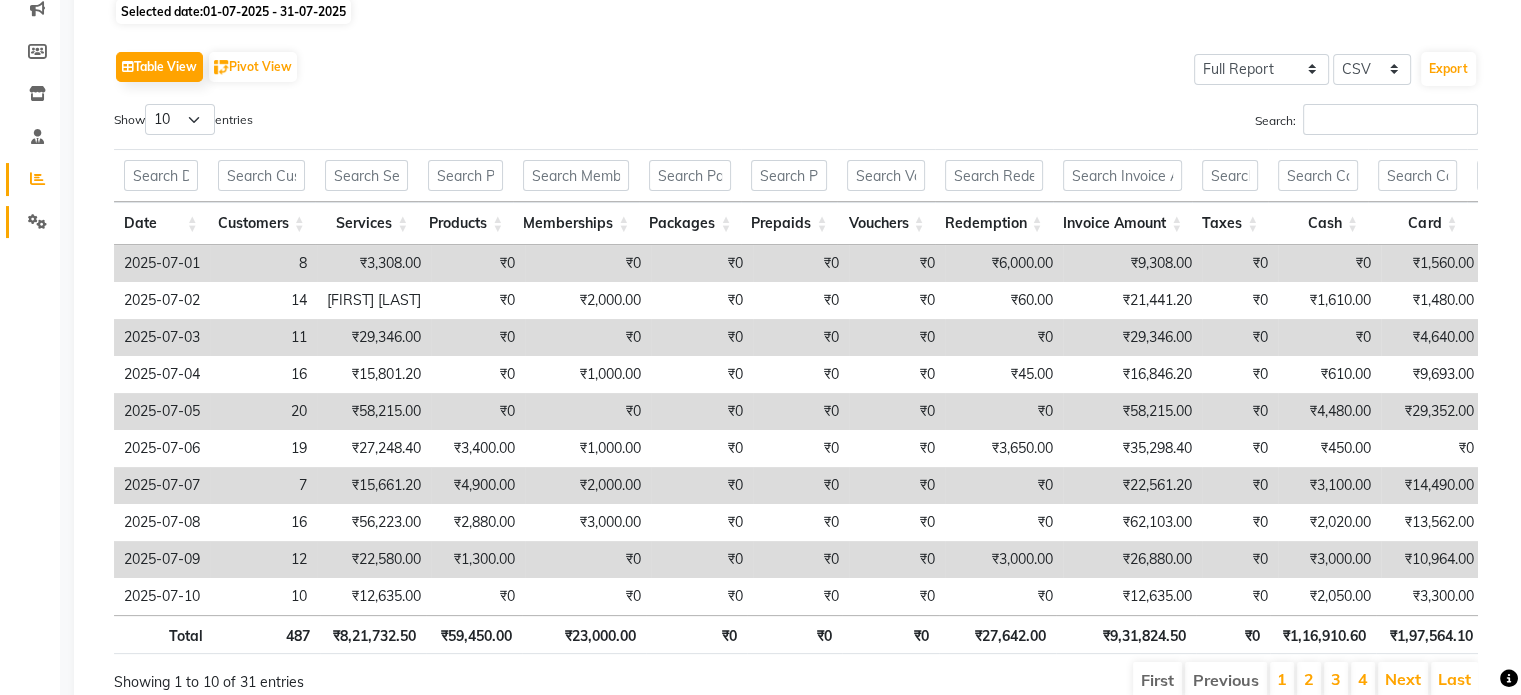 scroll, scrollTop: 263, scrollLeft: 0, axis: vertical 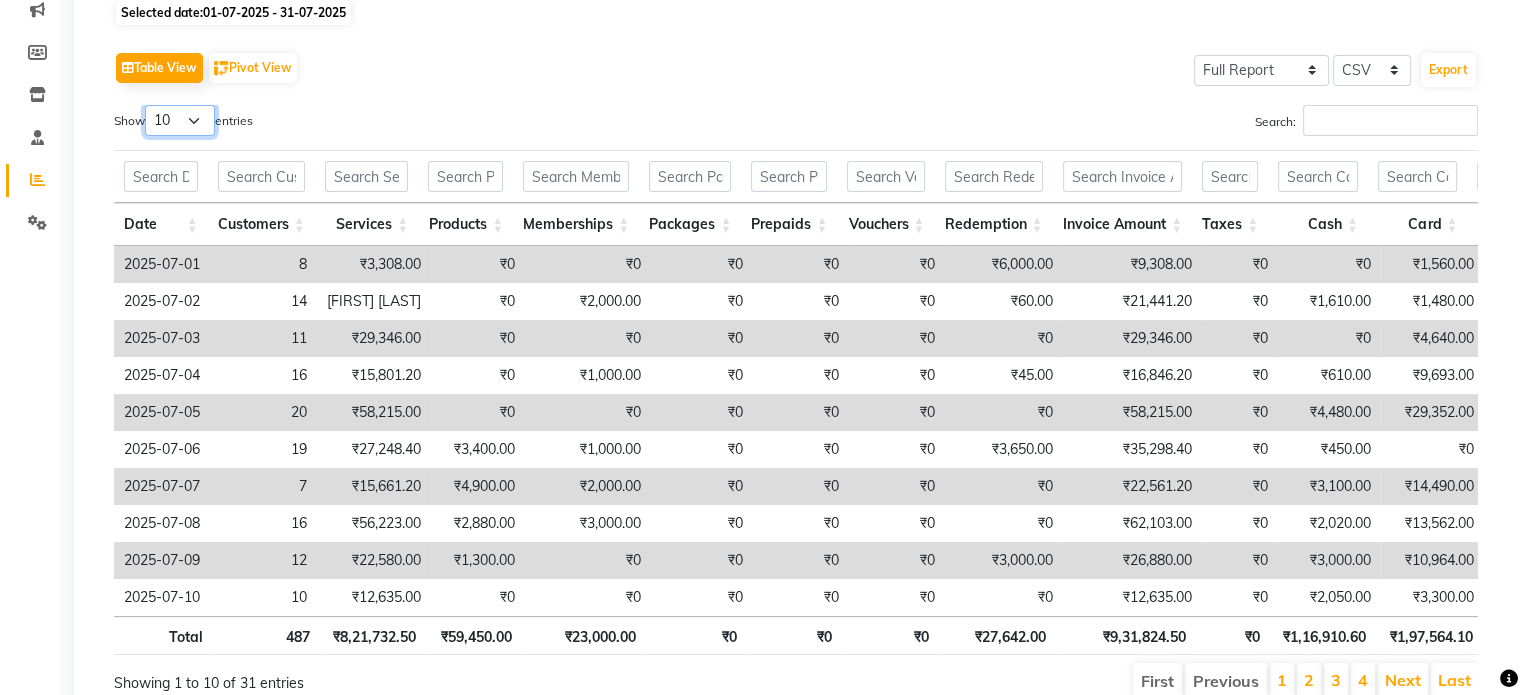 click on "10 25 50 100" at bounding box center [180, 120] 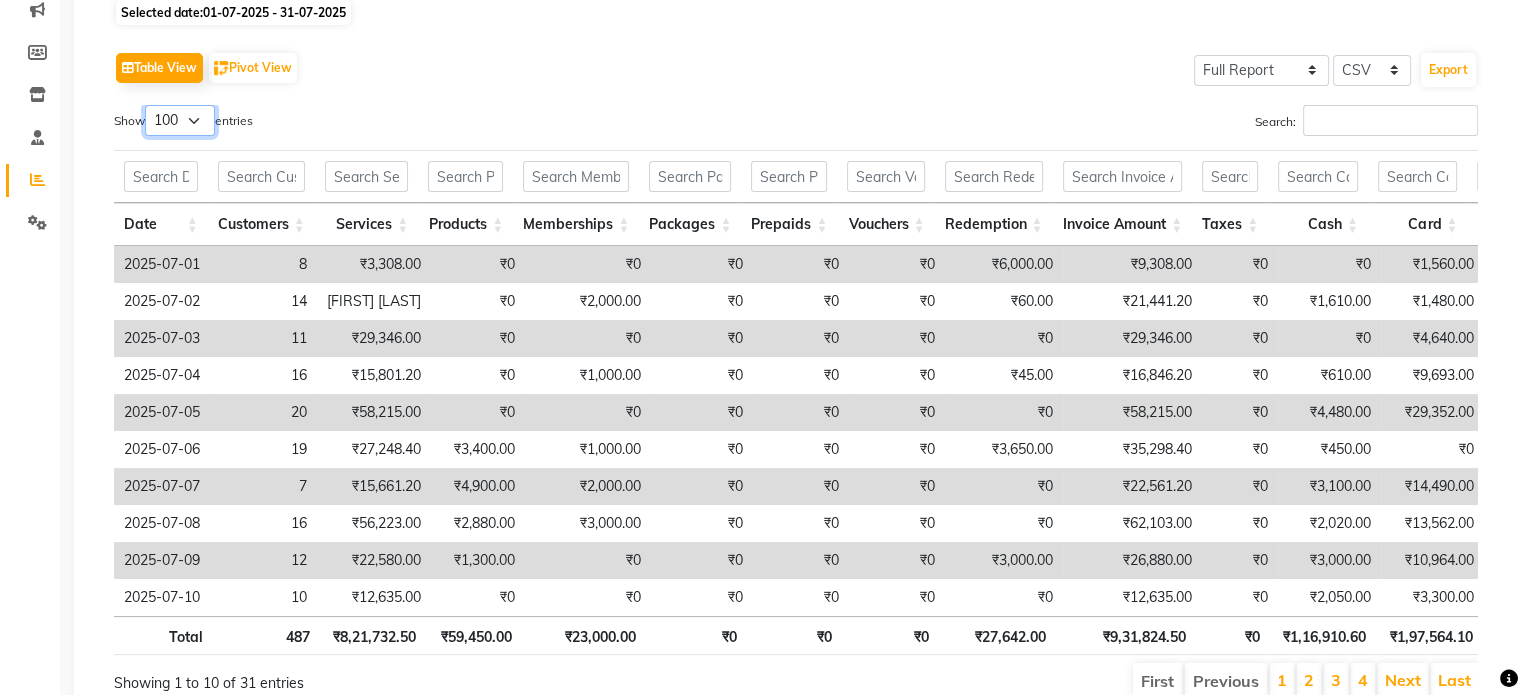 click on "10 25 50 100" at bounding box center [180, 120] 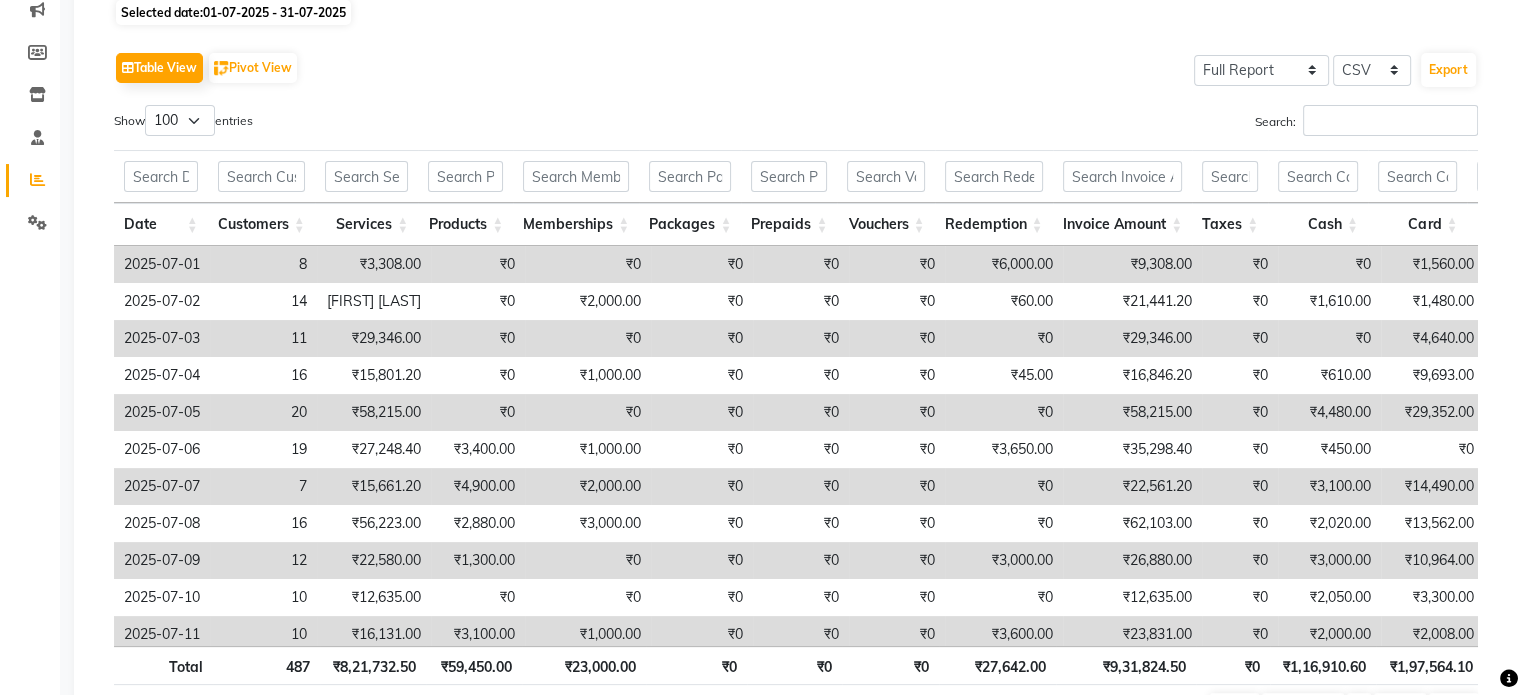 click on "Search:" at bounding box center [1144, 124] 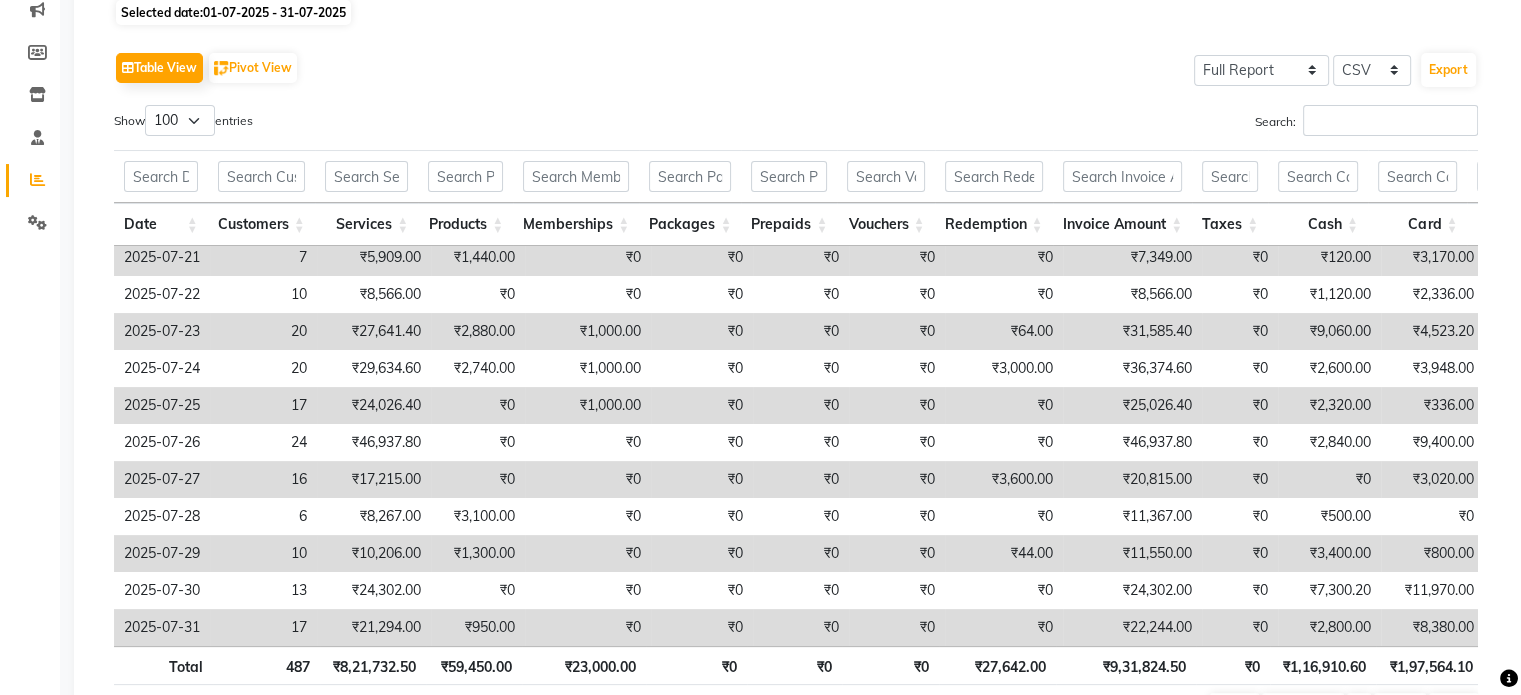 scroll, scrollTop: 762, scrollLeft: 0, axis: vertical 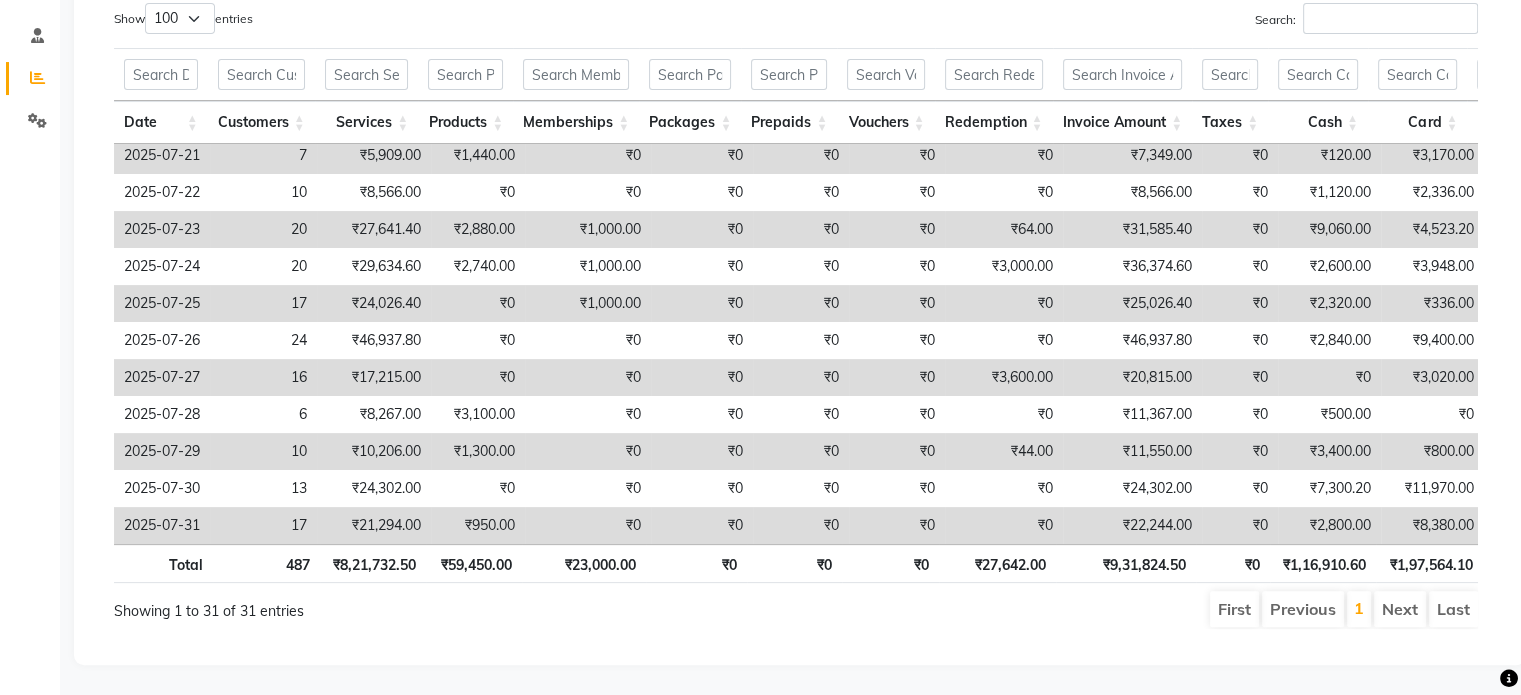 click on "[BRAND] Trends Feedback Comparison Generate Report Favorites All Sales Sales Target Staff Invoice Membership Customer Expense SMS Forecast Misc Marketing  Day   Week   Month   Custom Range  Select Report Type × Sales -  Daily Sales × Selected date:  01-07-2025 - 31-07-2025   Table View   Pivot View  Select Full Report Filtered Report Select CSV PDF  Export  Show  10 25 50 100  entries Search: Date Customers Services Products Memberships Packages Prepaids Vouchers Redemption Invoice Amount Taxes Cash Card Online Custom Total Collection Total Sale Ex. Redemption Excess Amount Due Received Actual Due Due As On Today Expense Cash Expense Online Total Sale Ex. Expenses Opening Cash Closing / Petty Cash Added To Wallet Invoice Refund Advance Refund Date Customers Services Products Memberships Packages Prepaids Vouchers Redemption Invoice Amount Taxes Cash Card Online Custom Total Collection Total Sale Ex. Redemption Excess Amount Due Received Actual Due Due As On Today Expense Cash Expense Online Total" 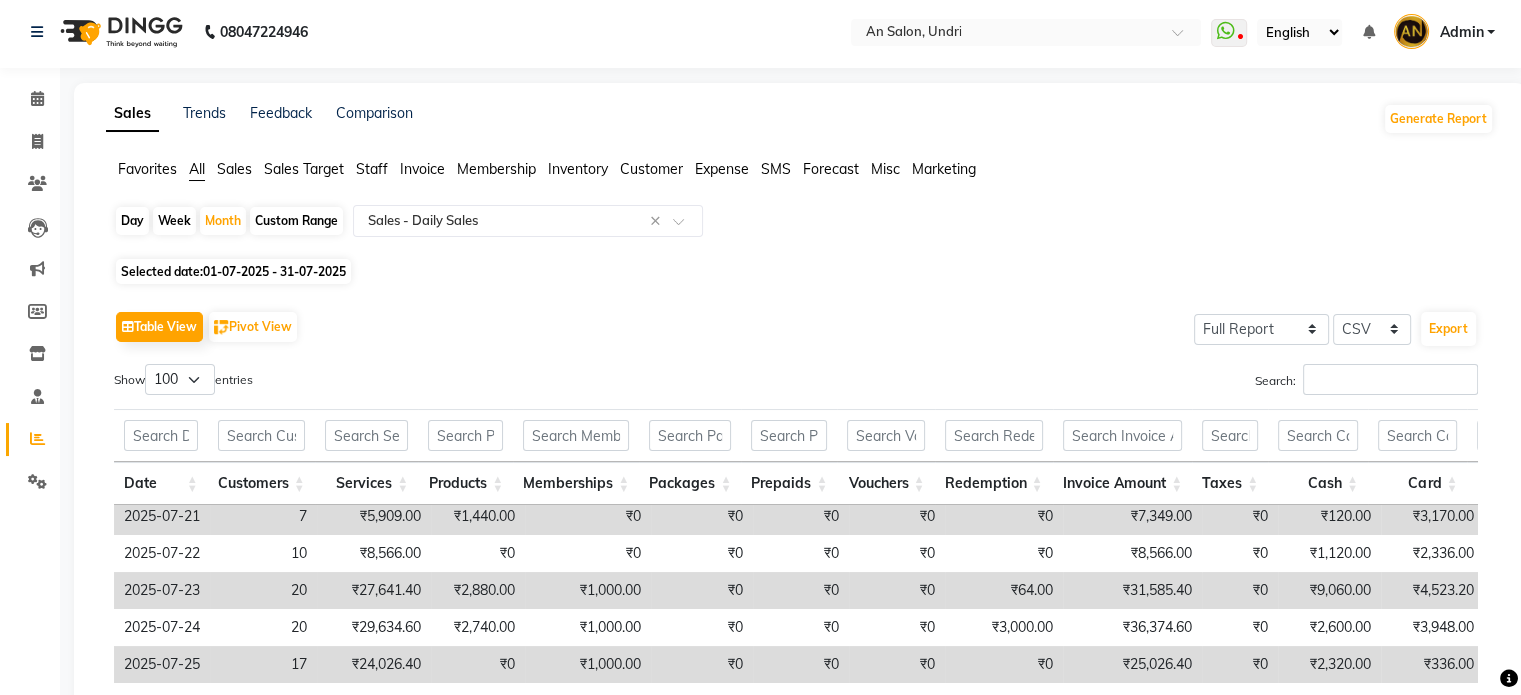 scroll, scrollTop: 0, scrollLeft: 0, axis: both 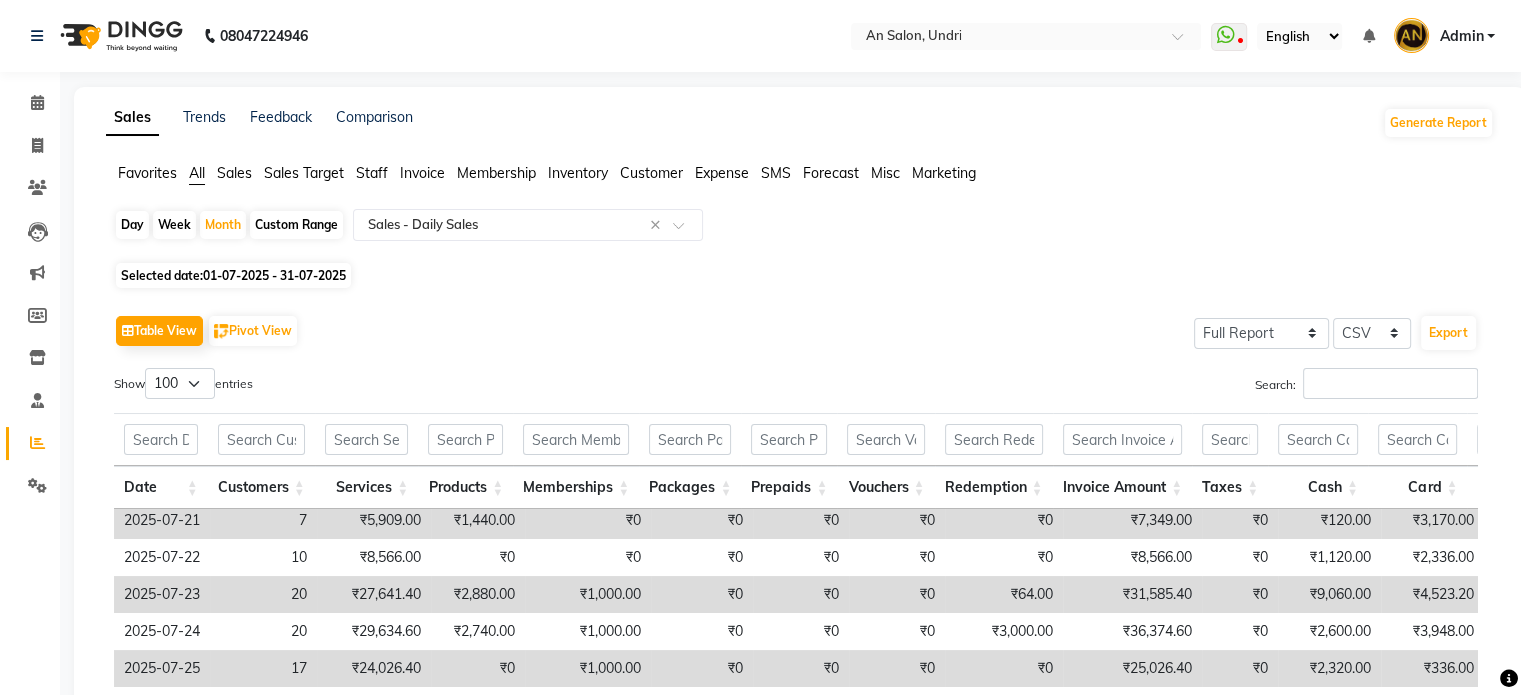 click on "Table View   Pivot View  Select Full Report Filtered Report Select CSV PDF  Export" 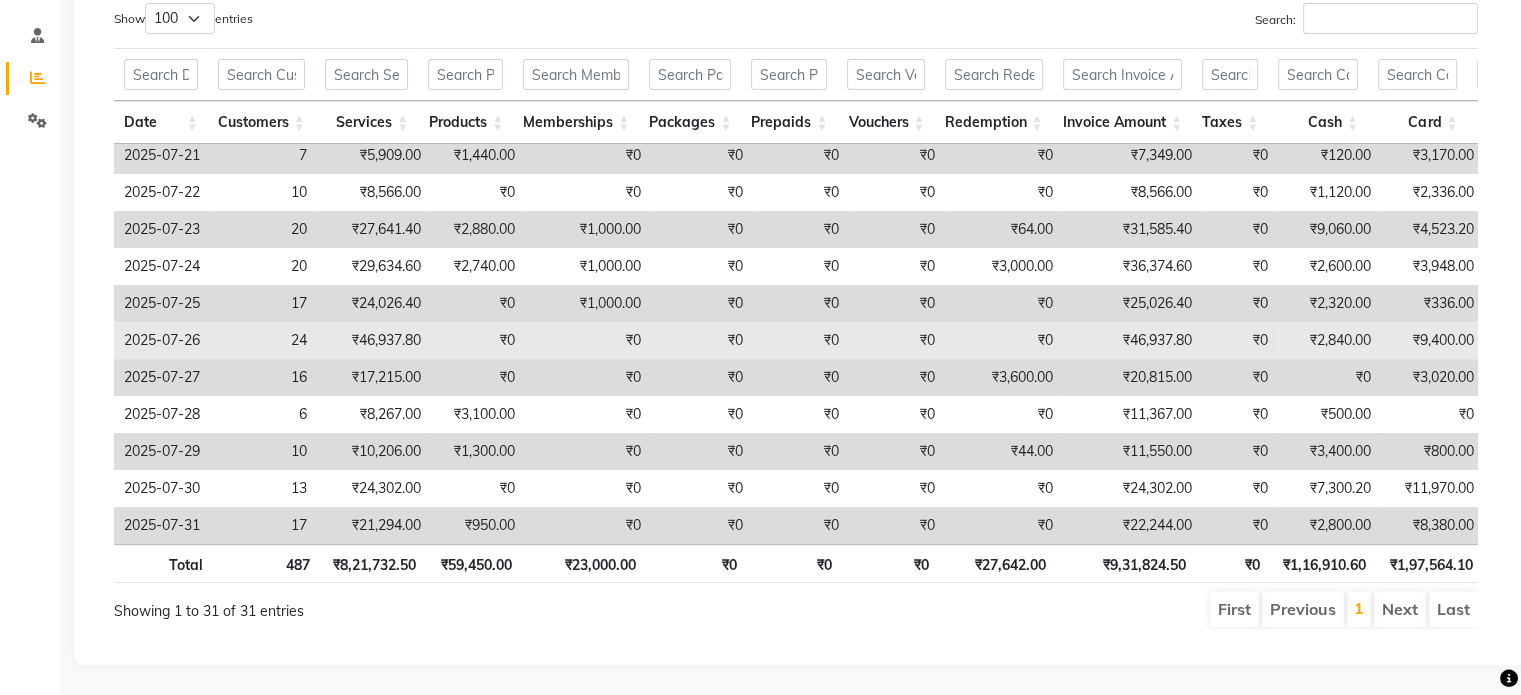 scroll, scrollTop: 378, scrollLeft: 0, axis: vertical 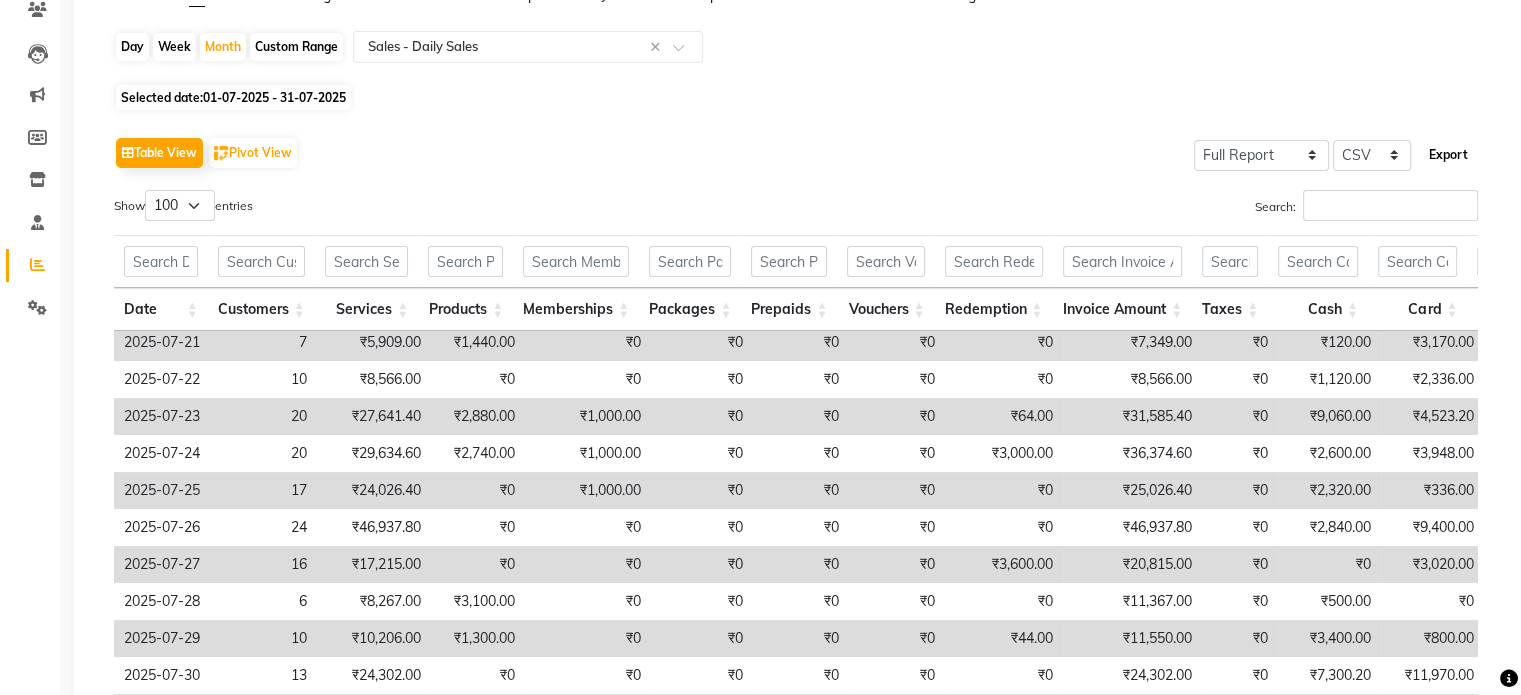 click on "Export" 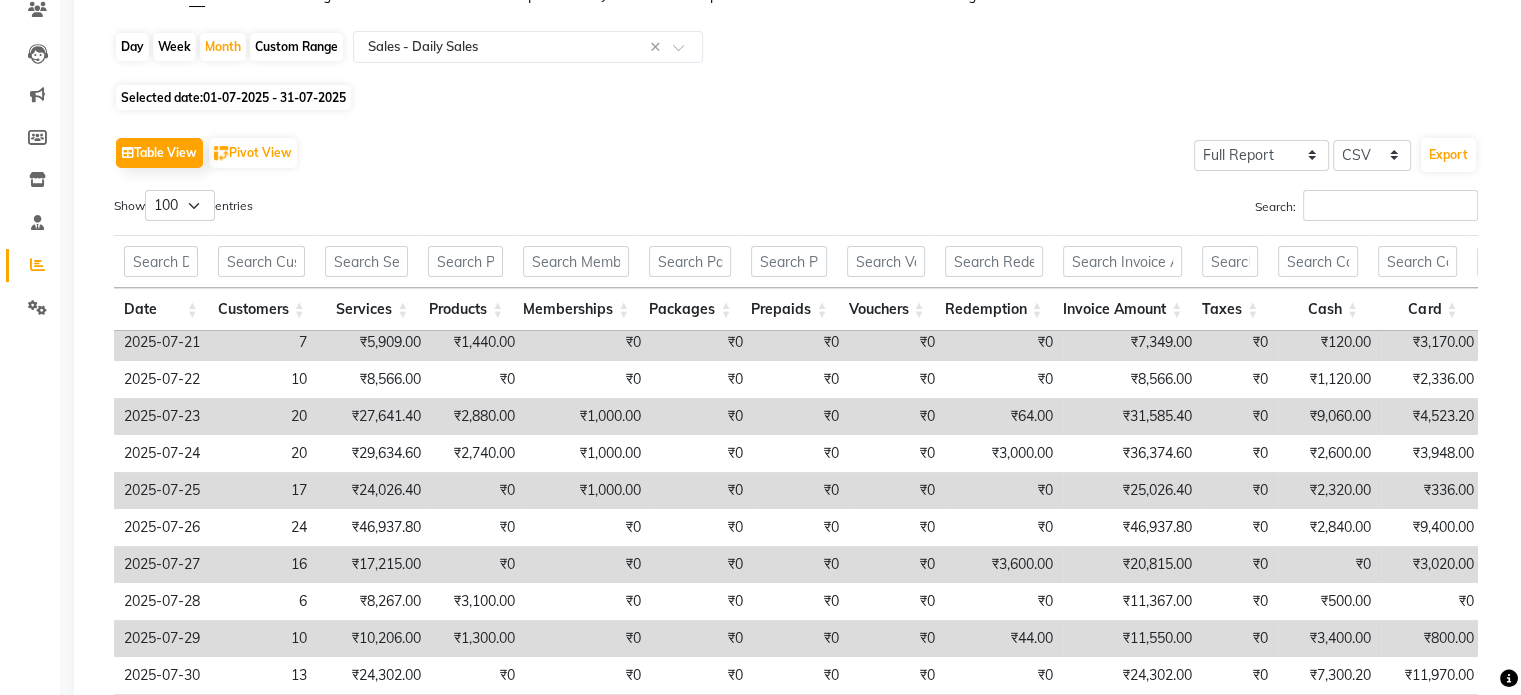 click on "Table View   Pivot View  Select Full Report Filtered Report Select CSV PDF  Export" 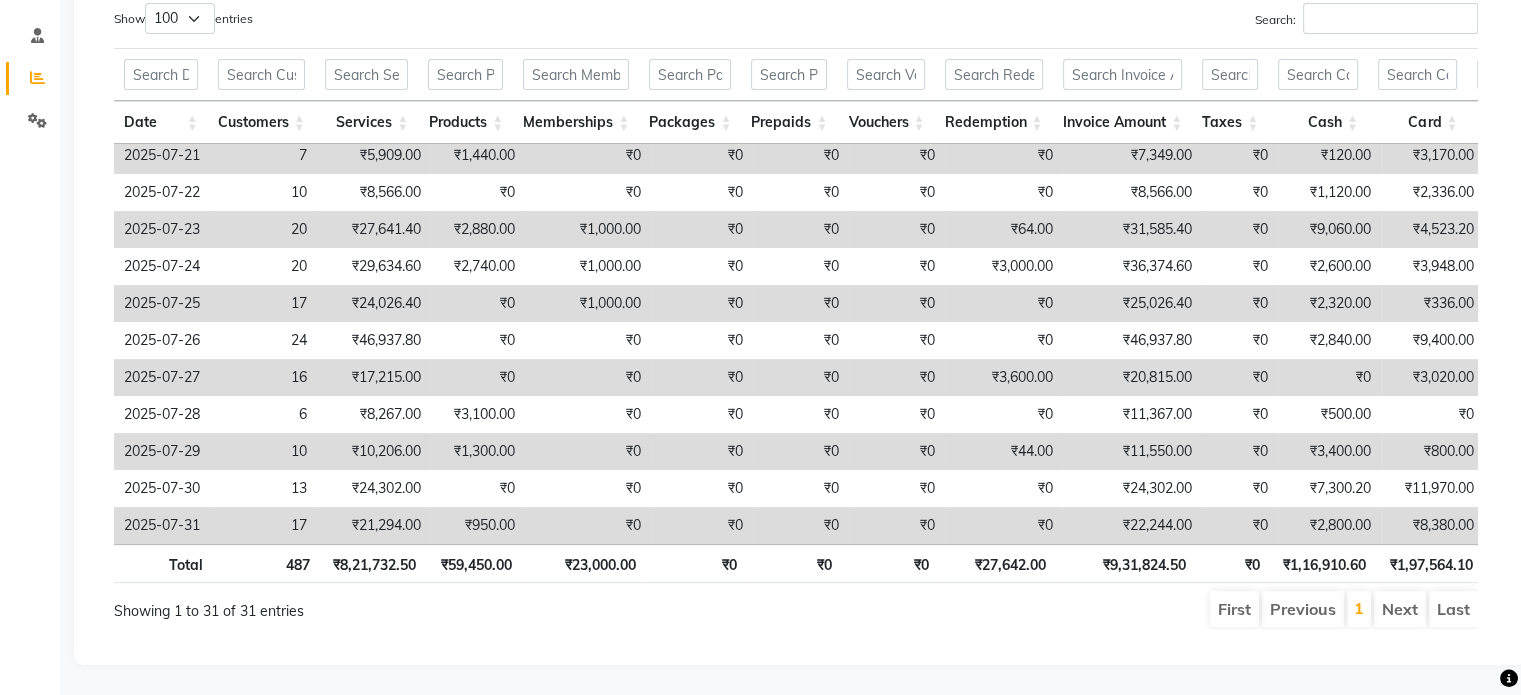 scroll, scrollTop: 378, scrollLeft: 0, axis: vertical 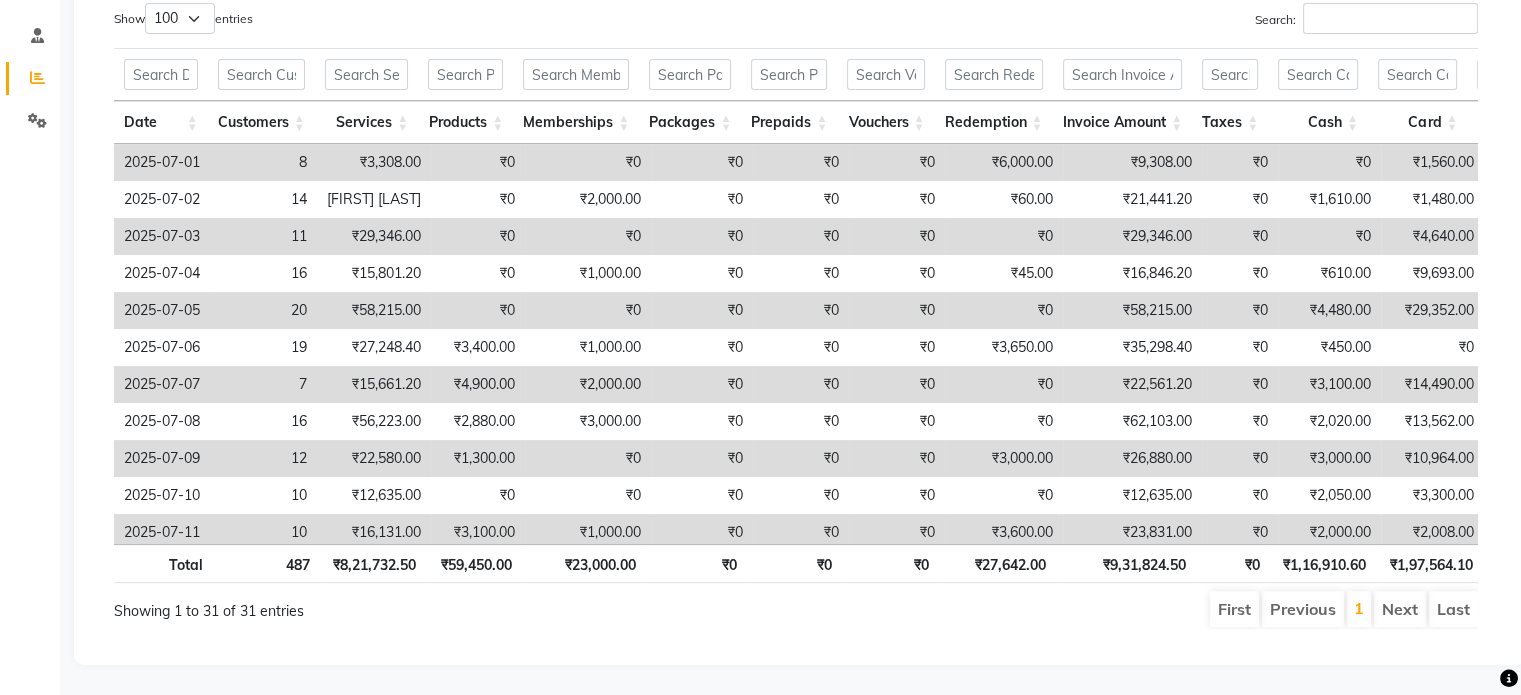 click on "Last" at bounding box center [1453, 609] 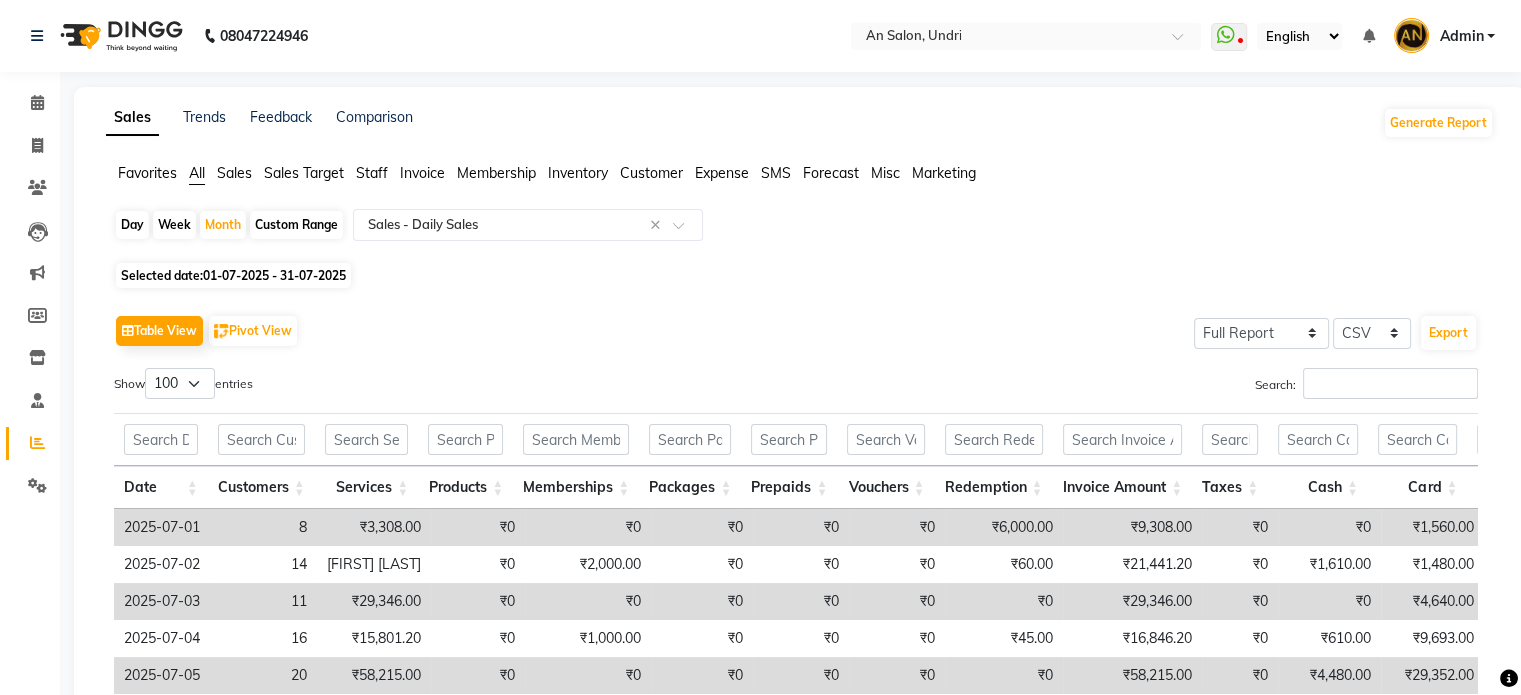 click on "Expense" 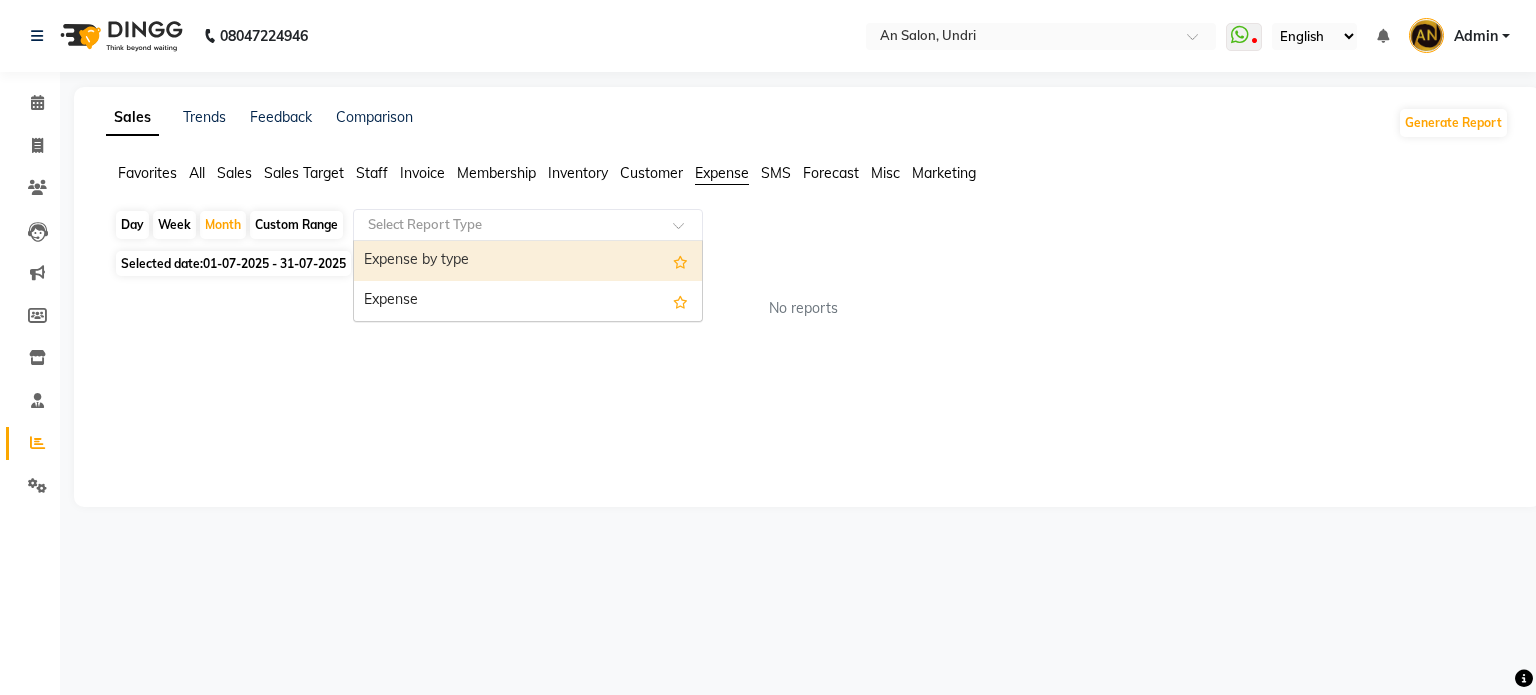 click 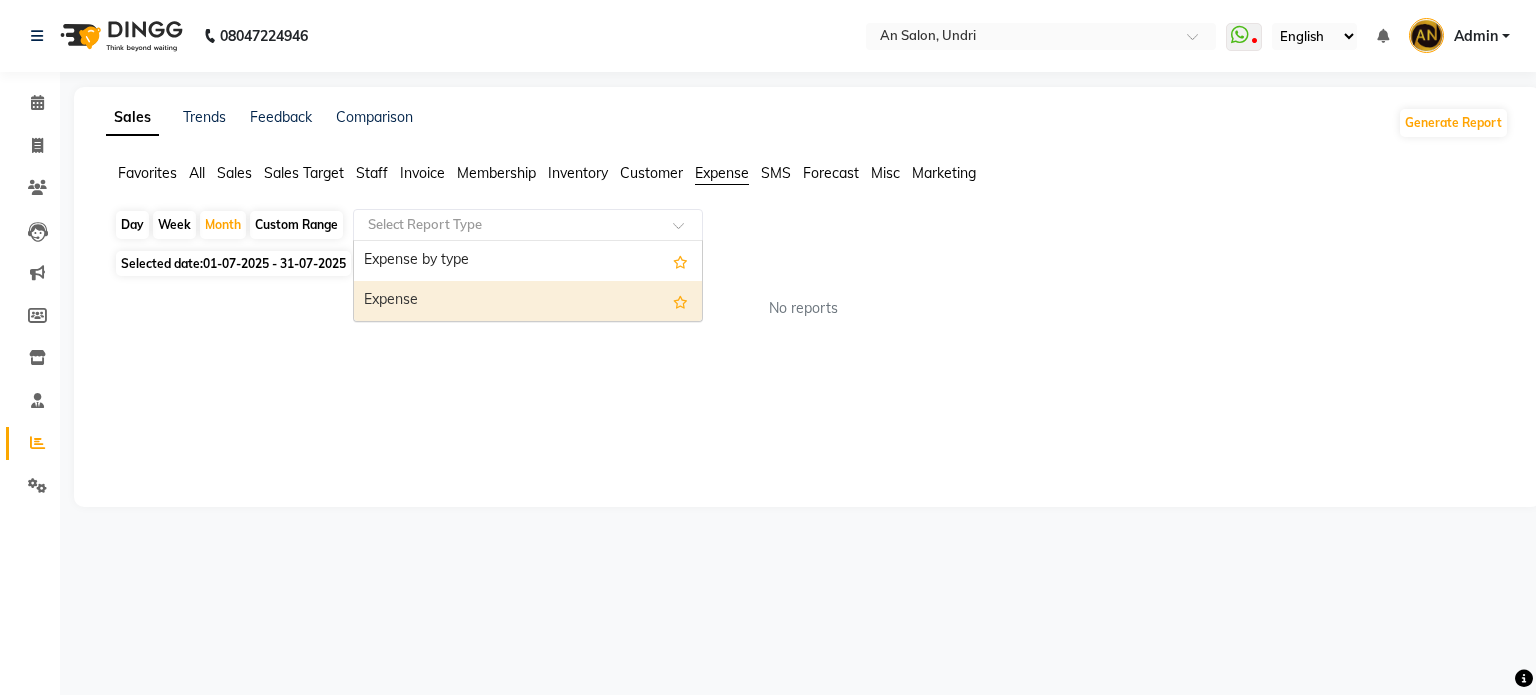 click on "Expense" at bounding box center [528, 301] 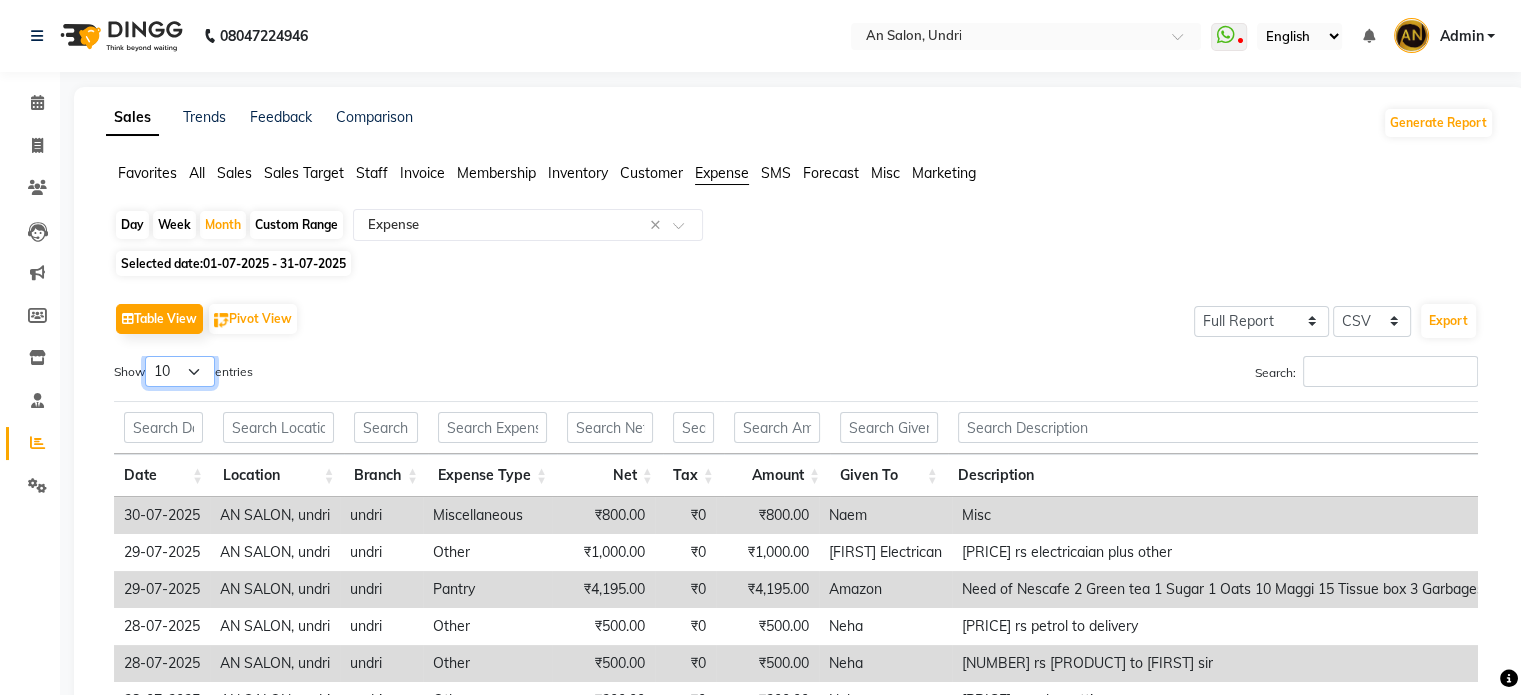 click on "10 25 50 100" at bounding box center (180, 371) 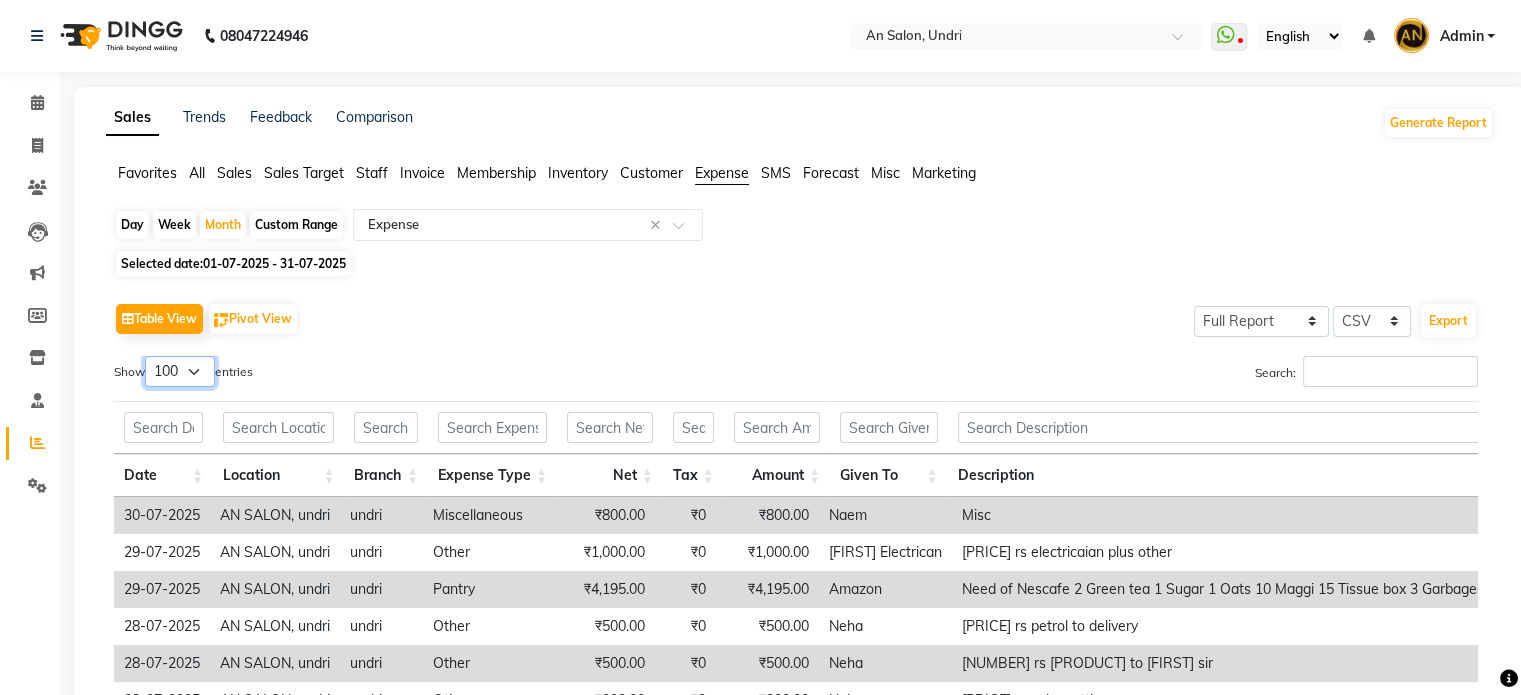 click on "10 25 50 100" at bounding box center (180, 371) 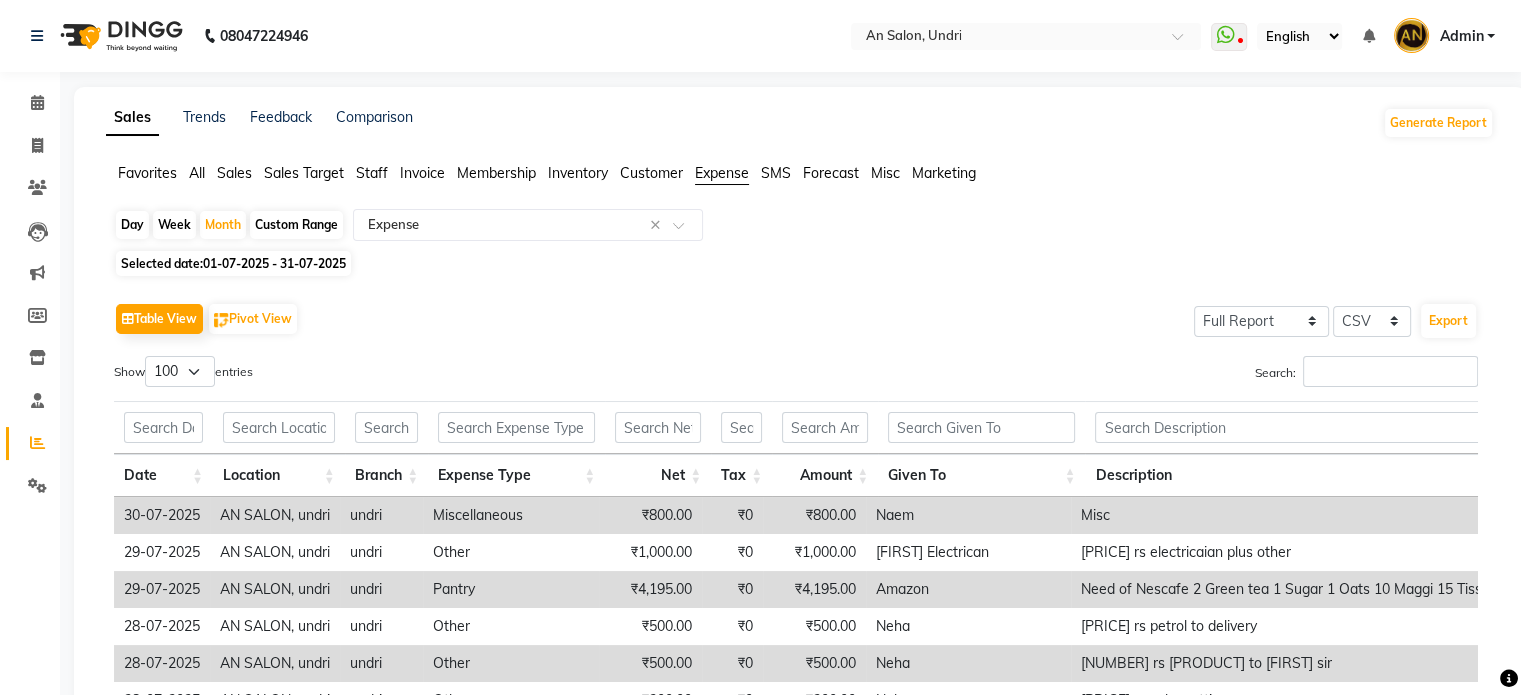 click on "Show  10 25 50 100  entries" at bounding box center (447, 375) 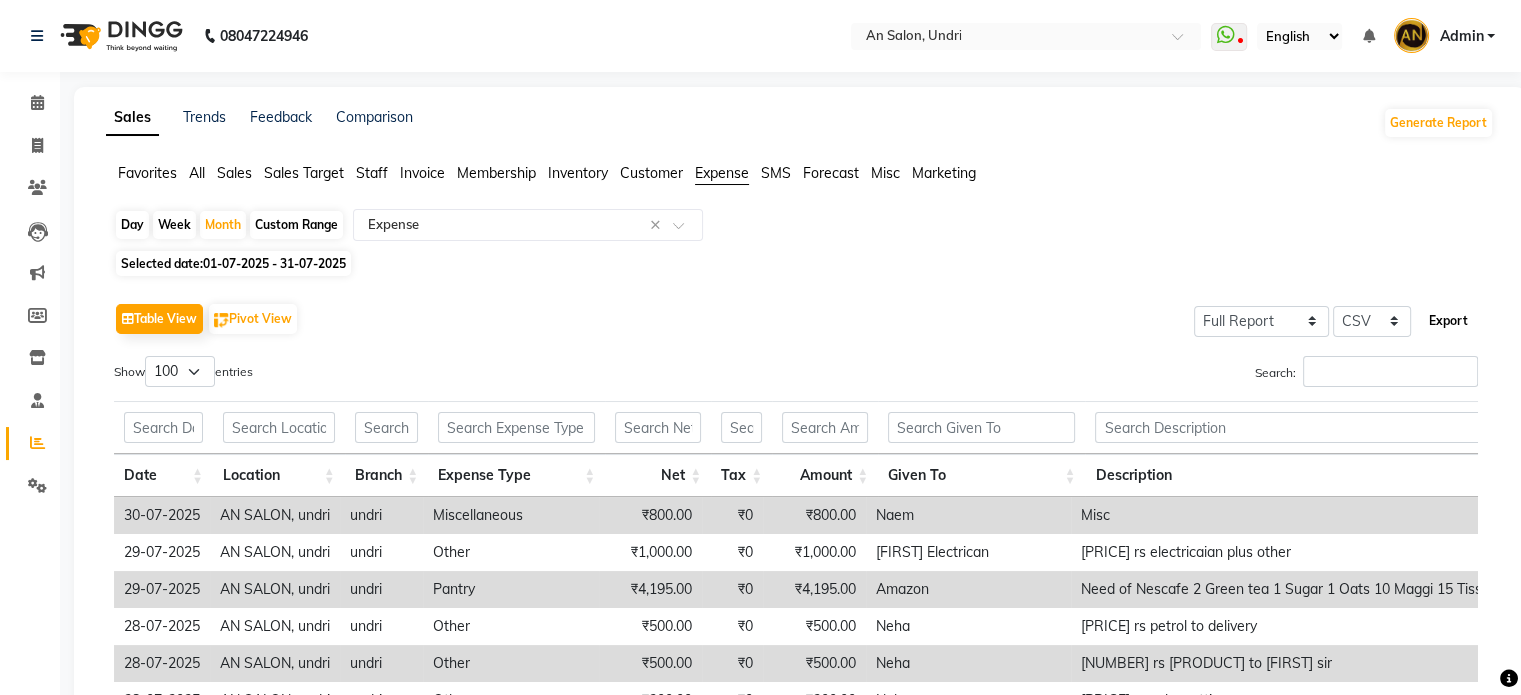 click on "Export" 